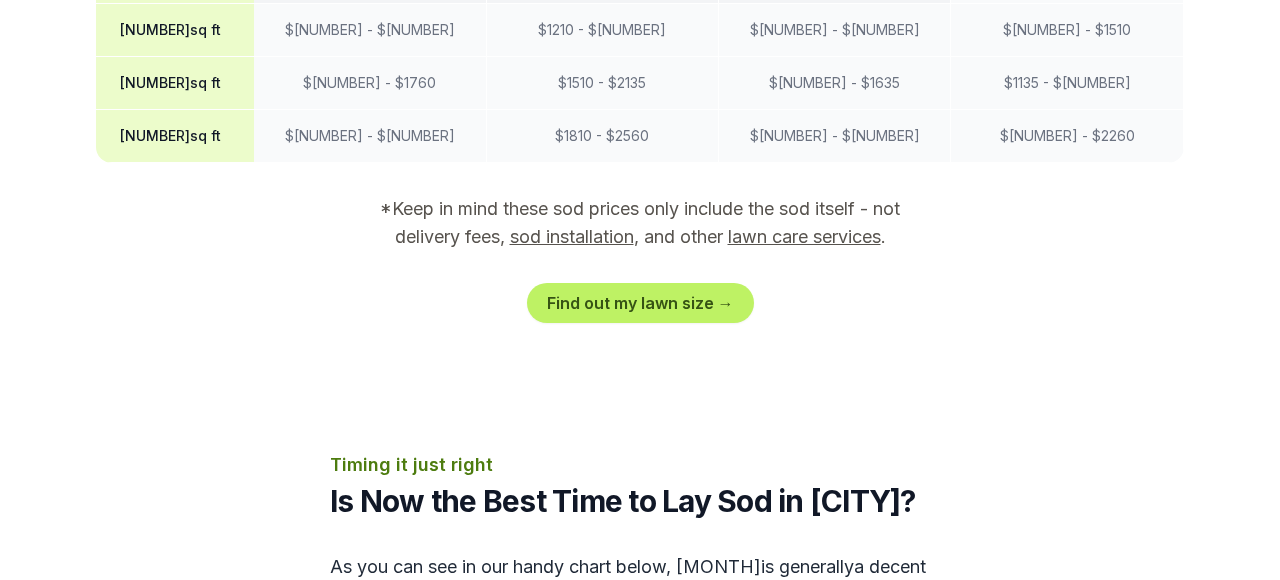 scroll, scrollTop: 1900, scrollLeft: 0, axis: vertical 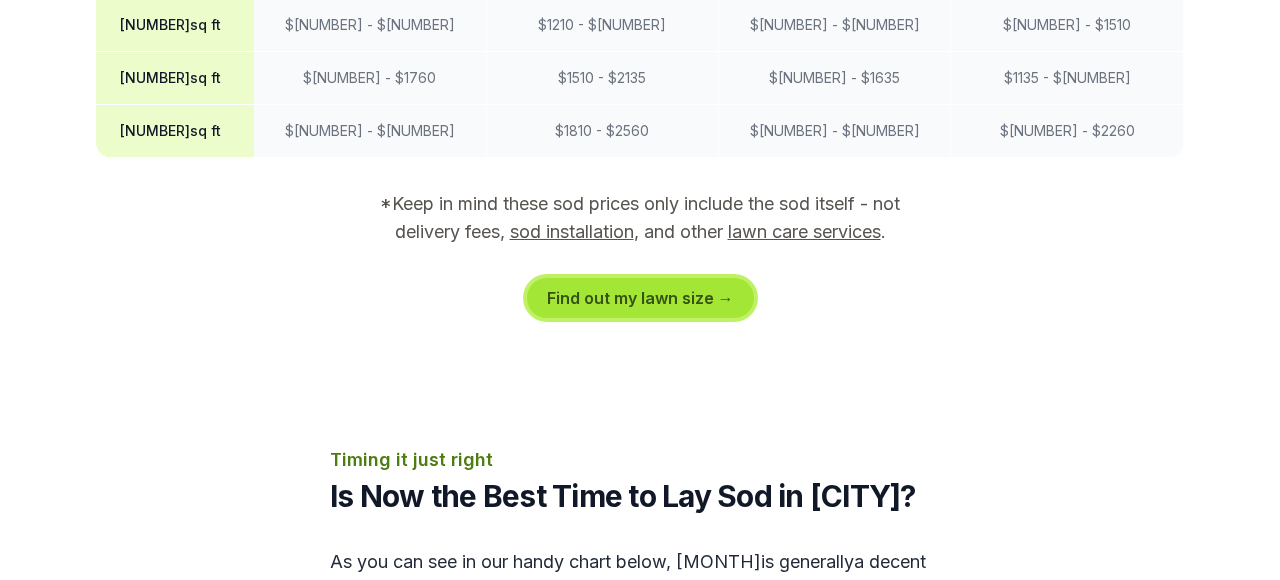 click on "Find out my lawn size →" at bounding box center [640, 298] 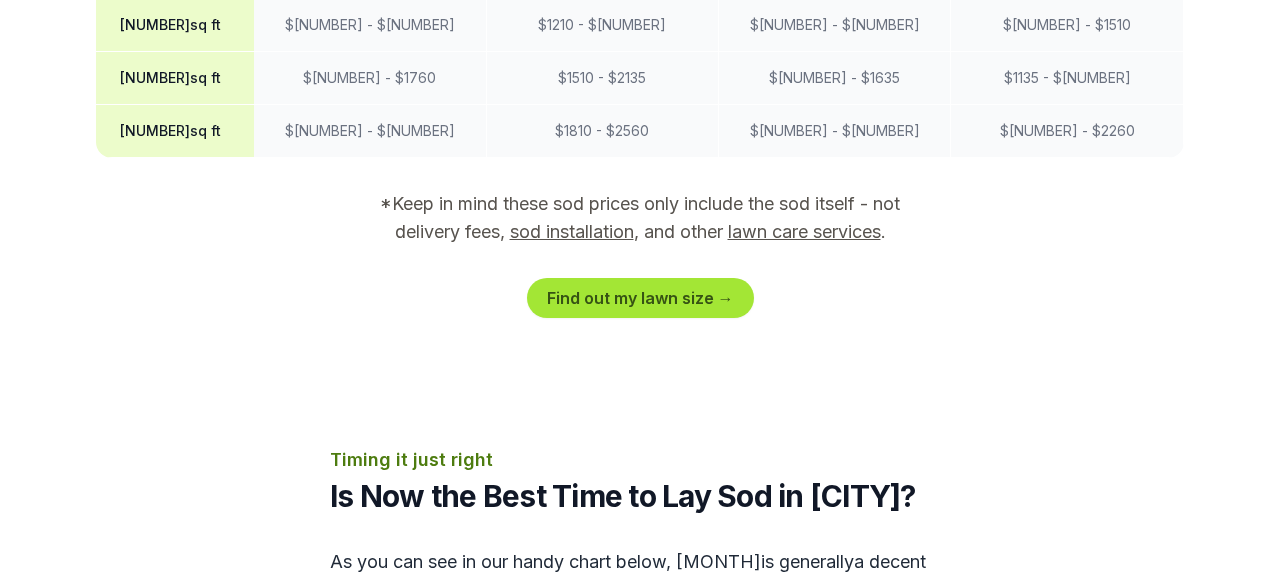 scroll, scrollTop: 419, scrollLeft: 0, axis: vertical 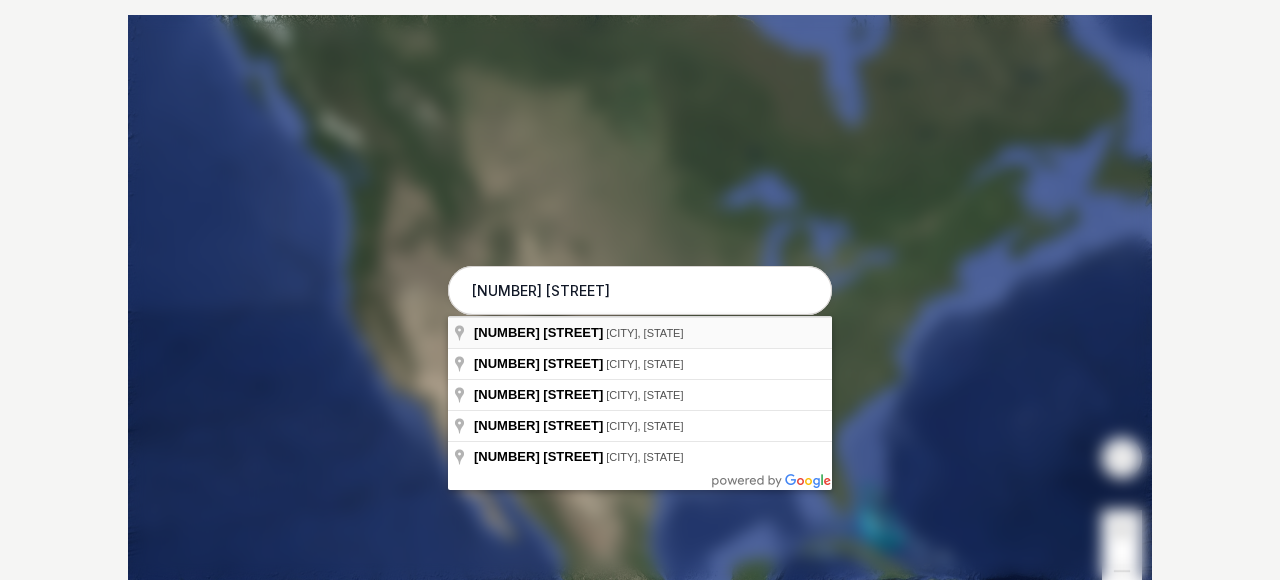 type on "[NUMBER] [STREET]" 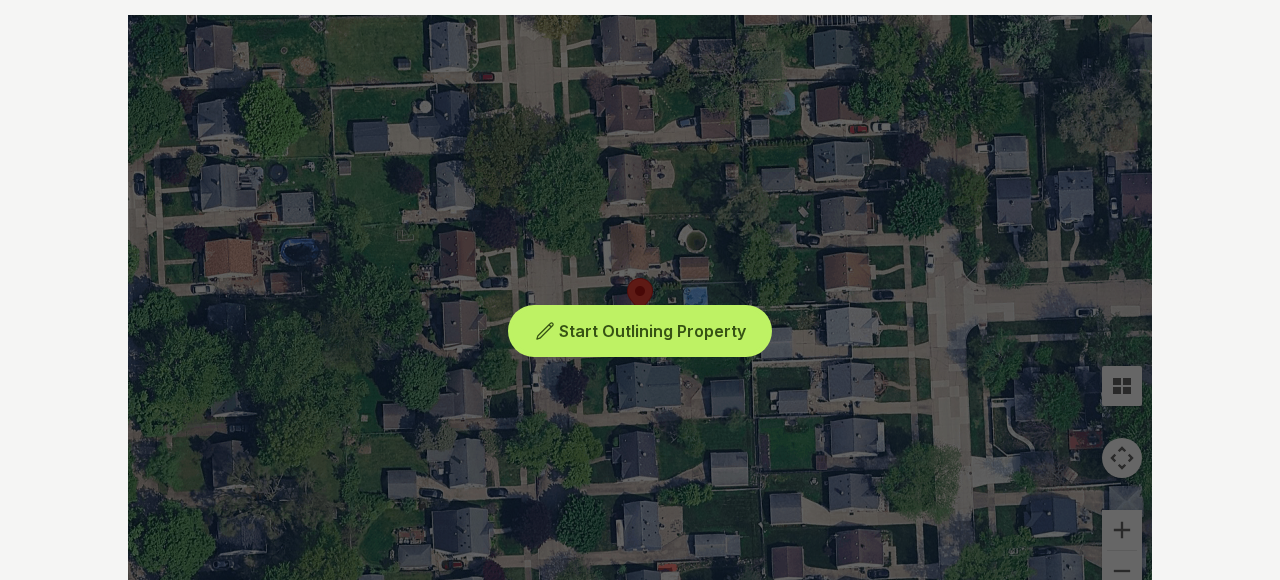 click on "Start Outlining Property" at bounding box center (652, 331) 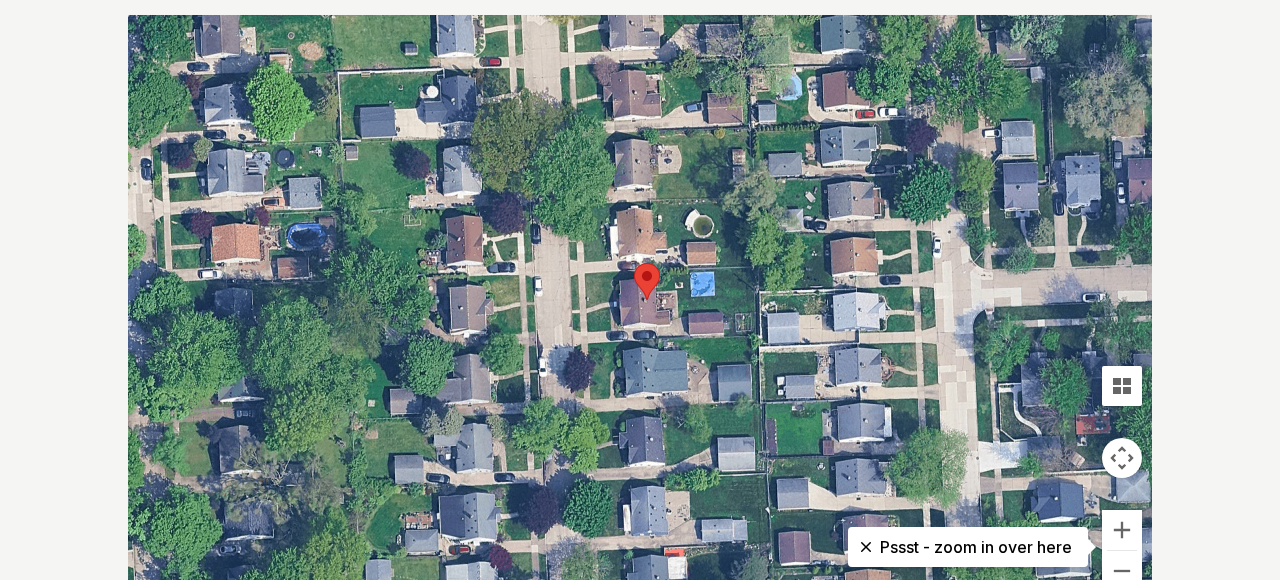 drag, startPoint x: 563, startPoint y: 292, endPoint x: 572, endPoint y: 277, distance: 17.492855 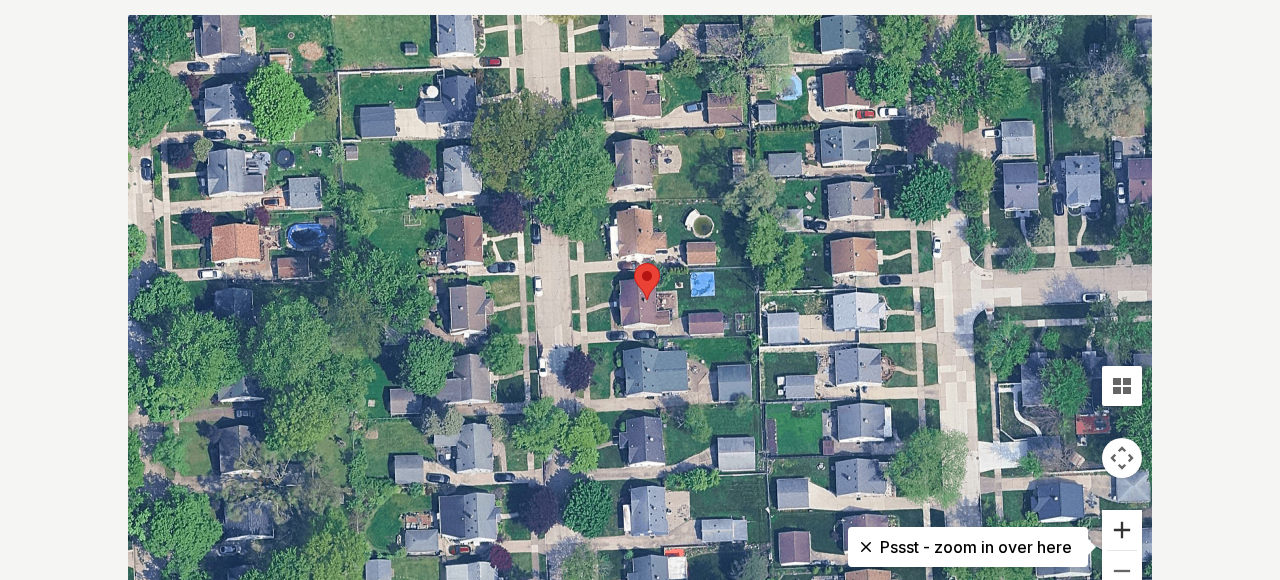 click at bounding box center (1122, 530) 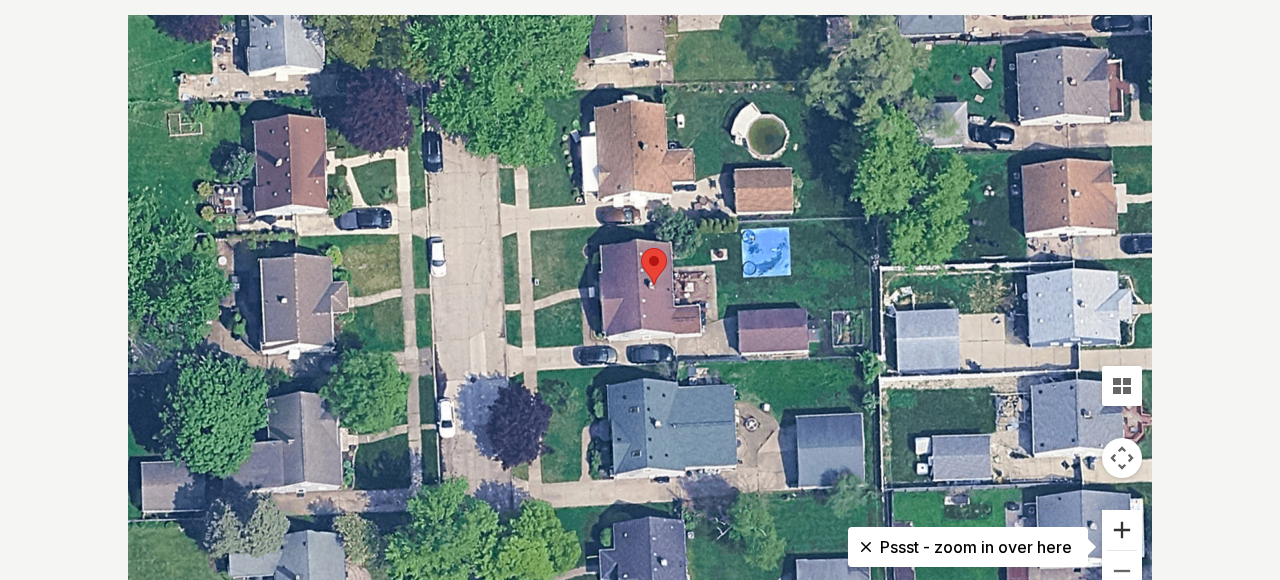 click at bounding box center (1122, 530) 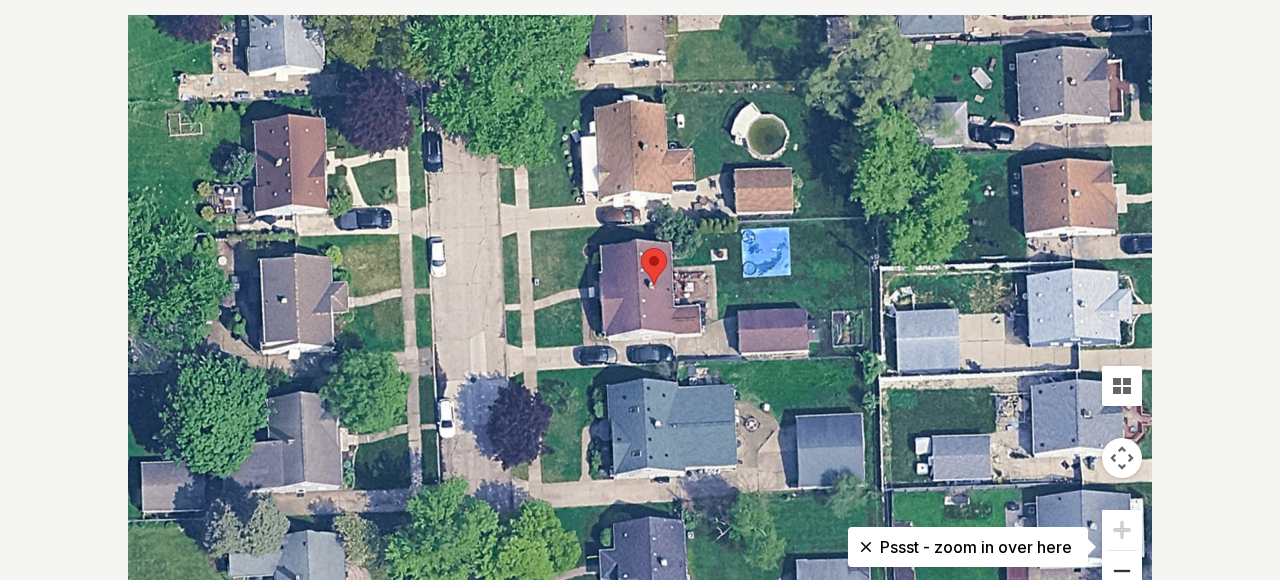 scroll, scrollTop: 430, scrollLeft: 0, axis: vertical 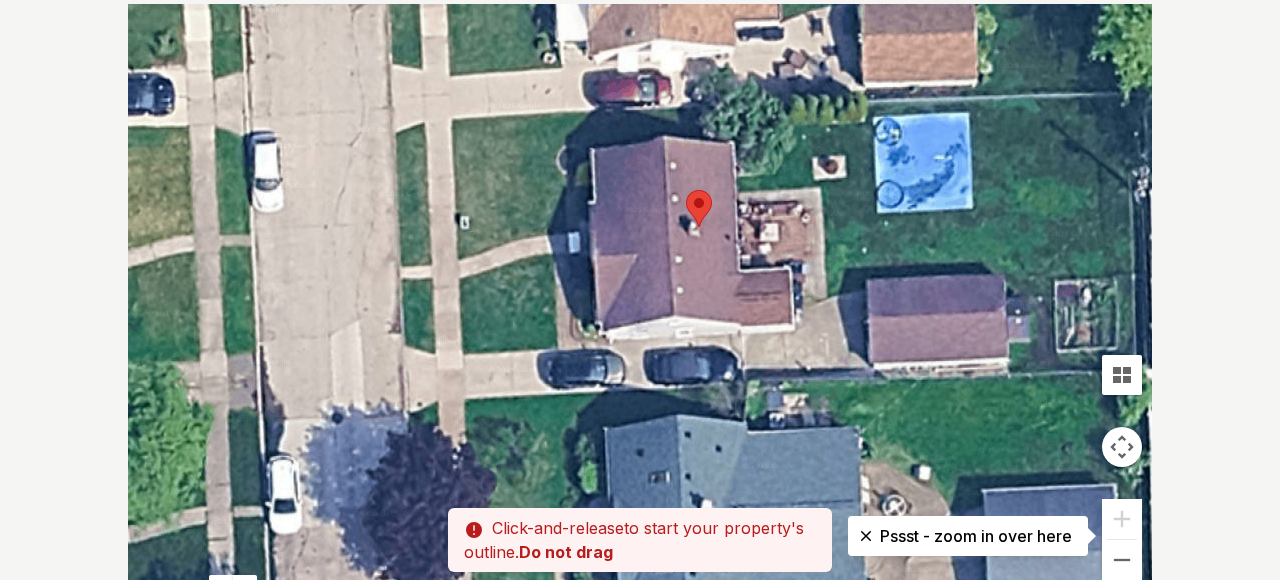 drag, startPoint x: 366, startPoint y: 150, endPoint x: 399, endPoint y: 131, distance: 38.078865 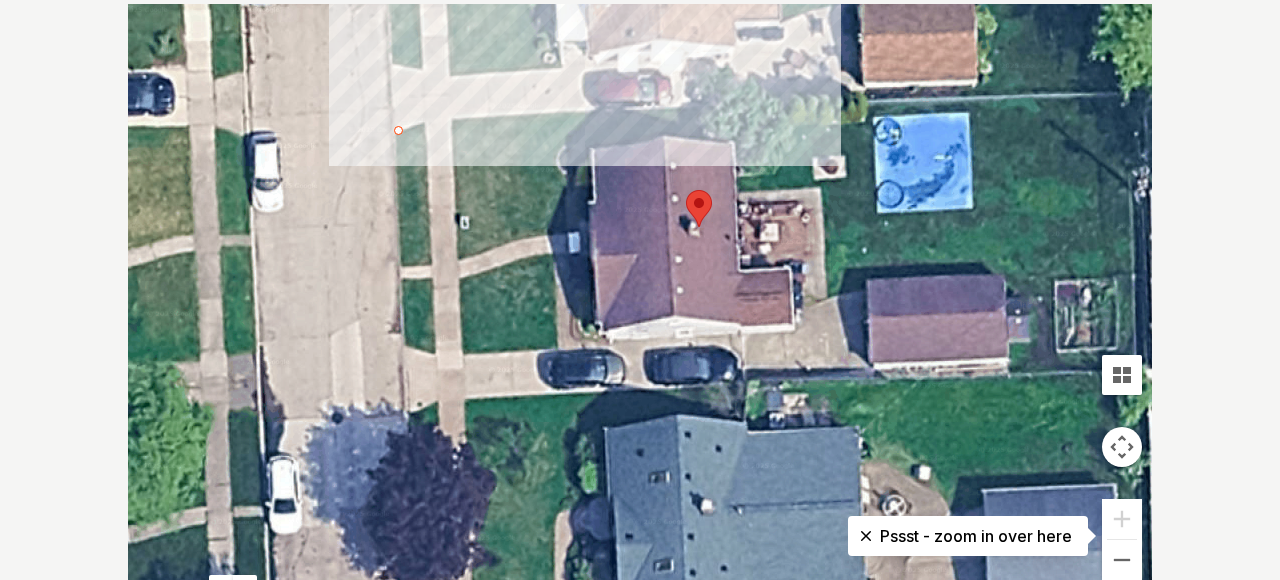 click at bounding box center [201, 294] 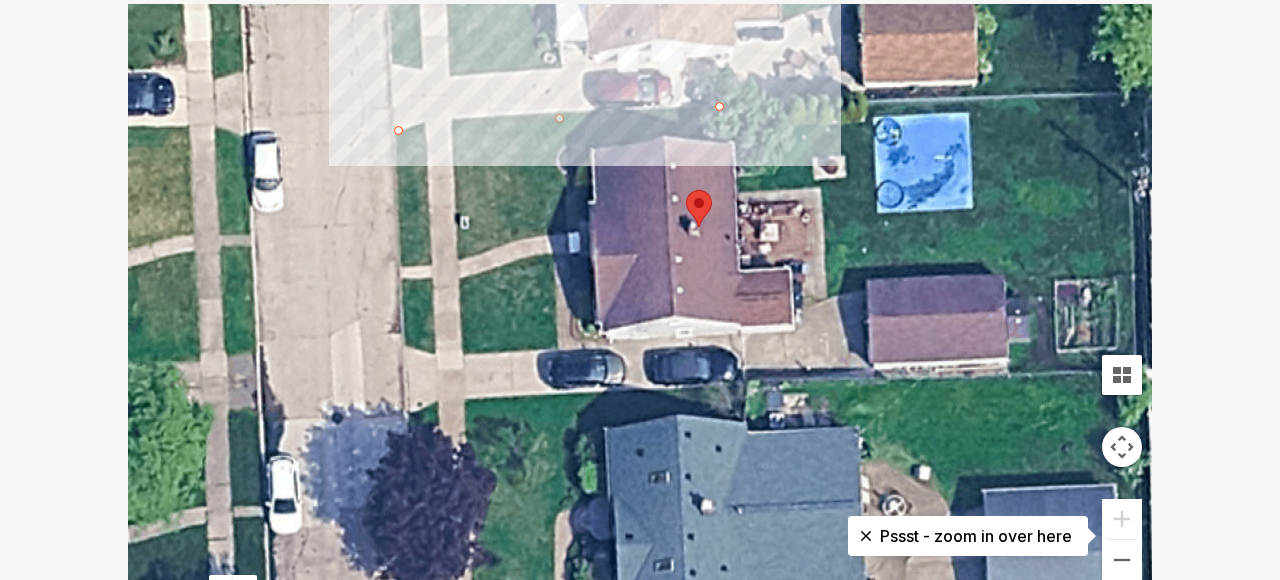 click at bounding box center [201, 294] 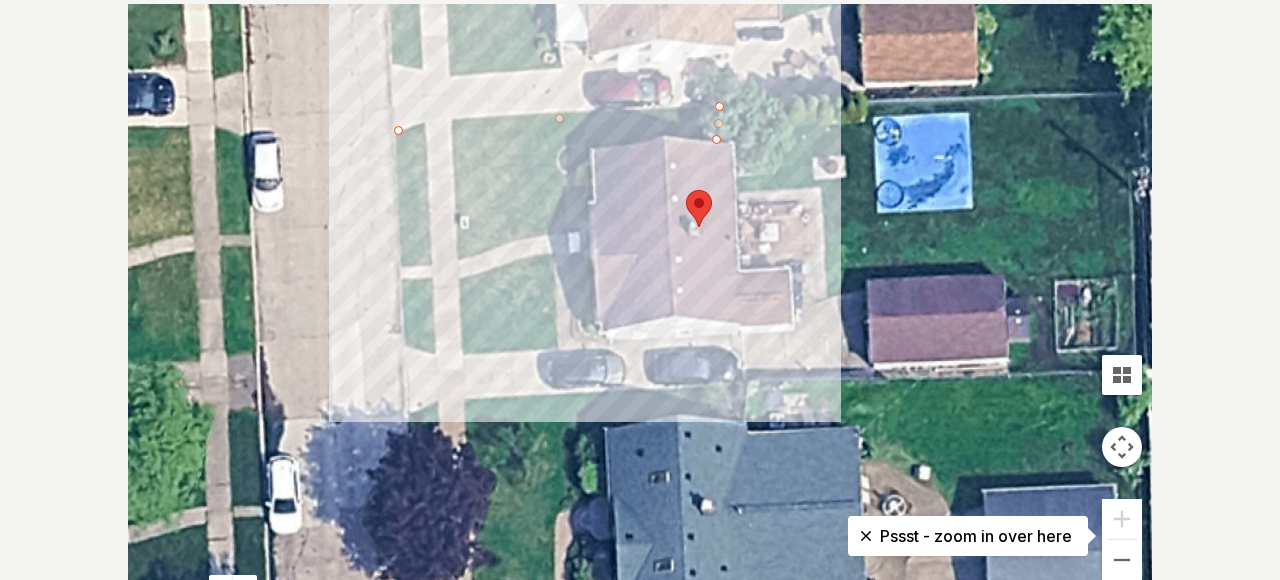 click at bounding box center (201, 294) 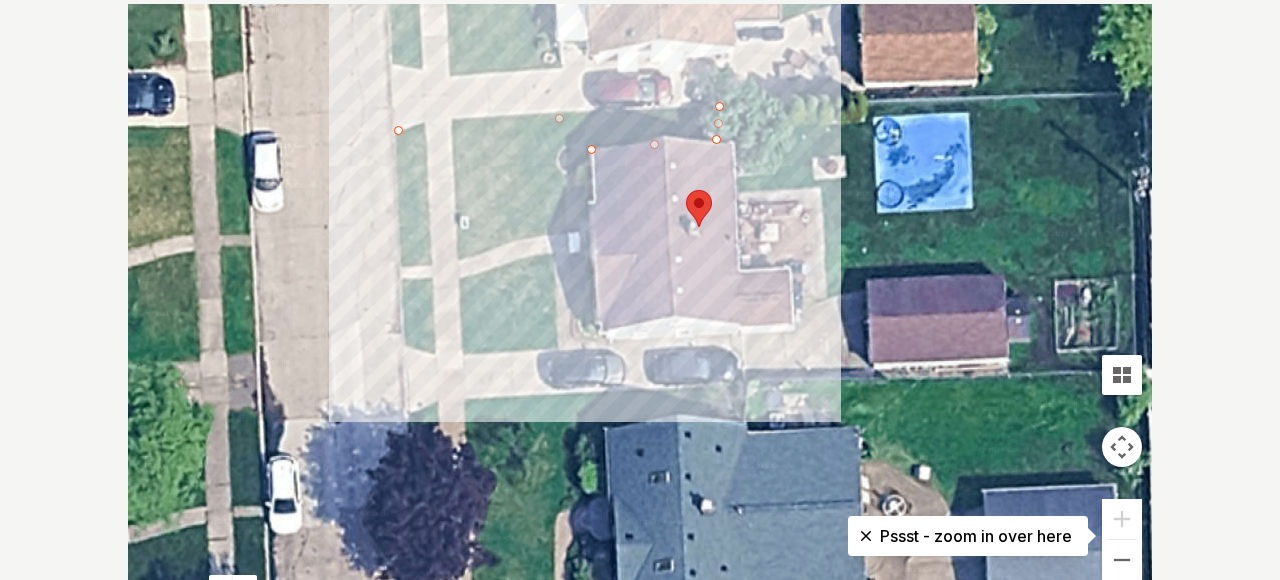 click at bounding box center [201, 294] 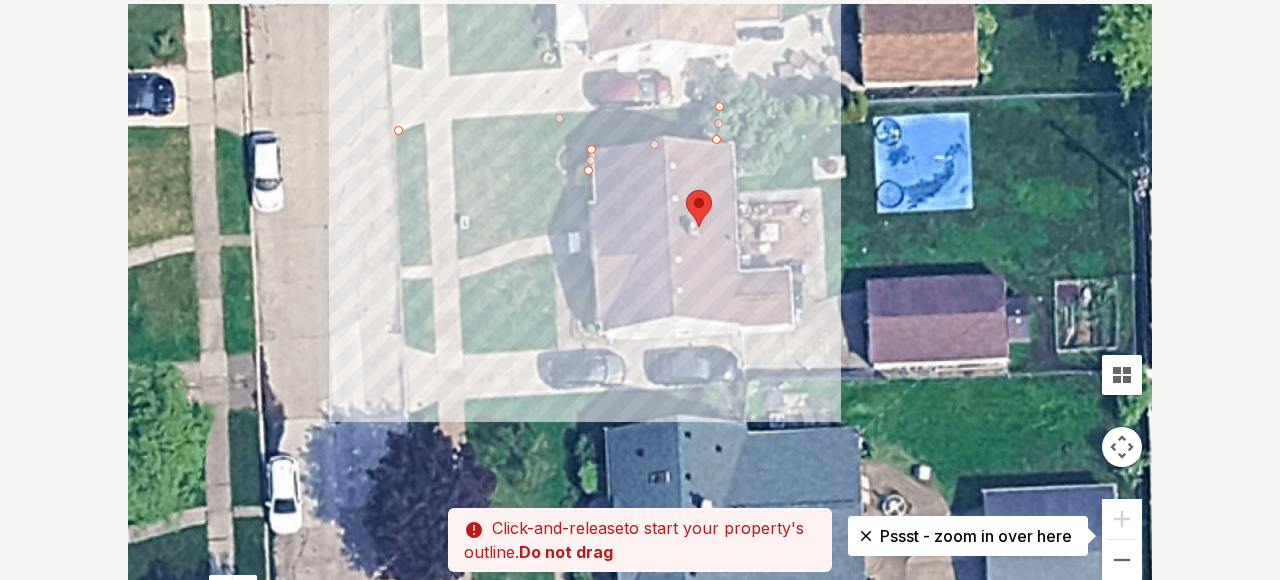 click at bounding box center [201, 294] 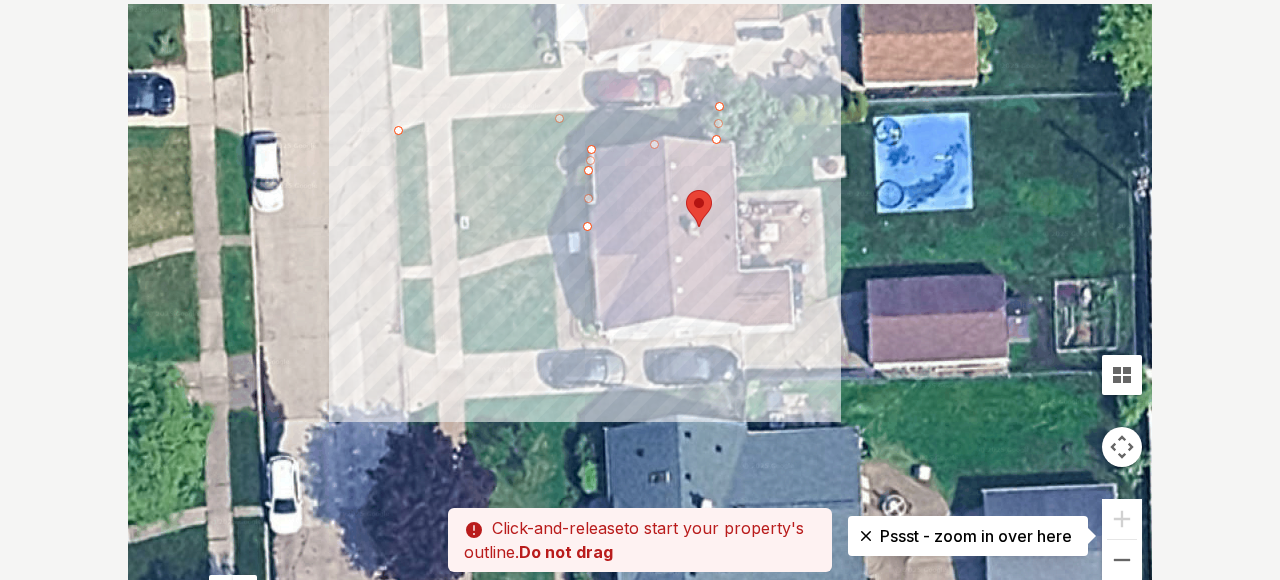 click at bounding box center [201, 294] 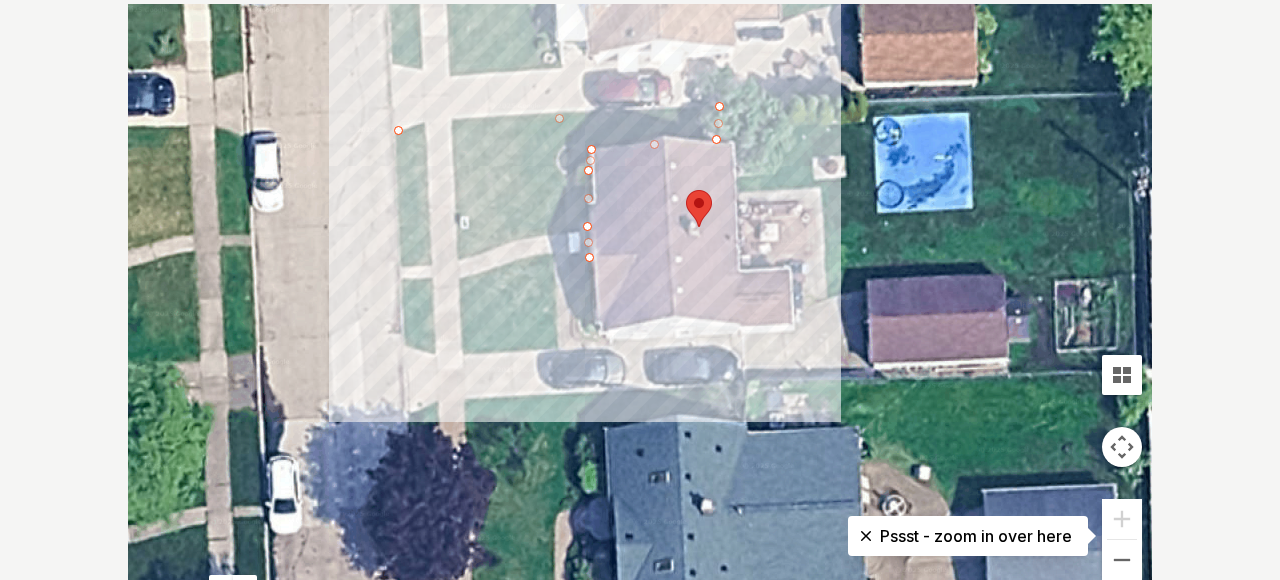 click at bounding box center (201, 294) 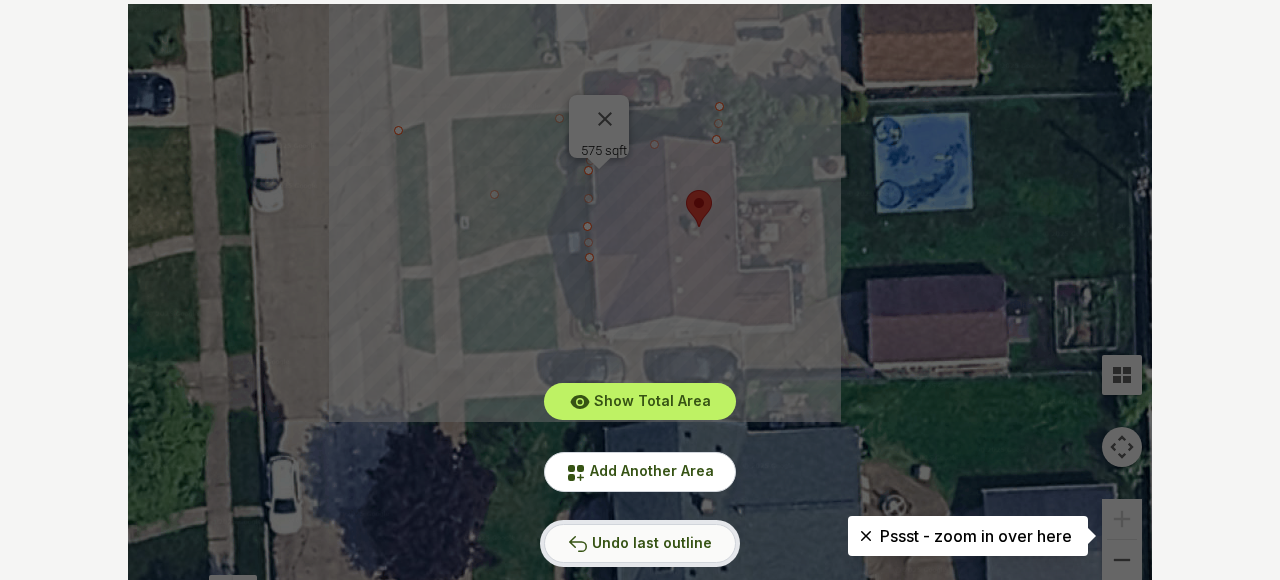 click on "Undo last outline" at bounding box center [652, 470] 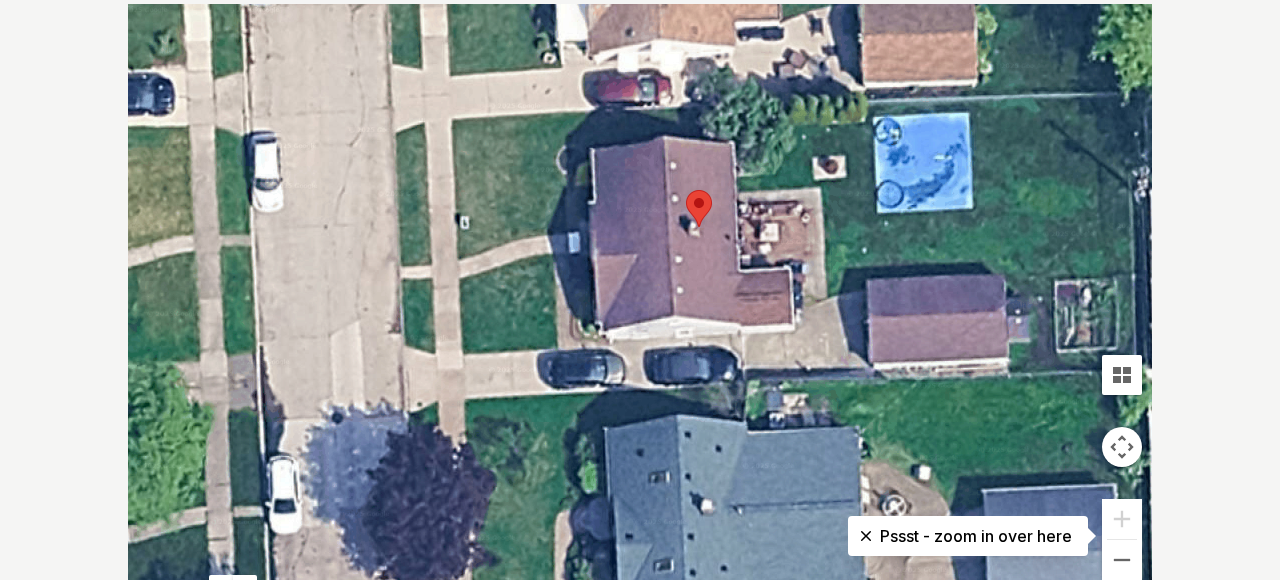 click at bounding box center [201, 294] 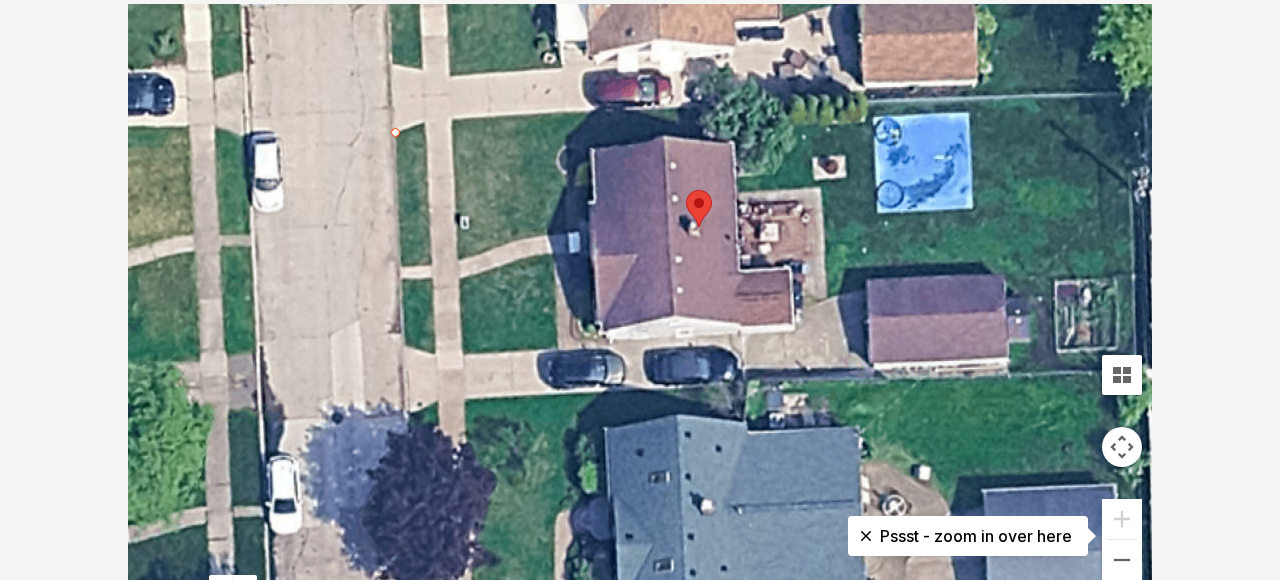 click at bounding box center [201, 294] 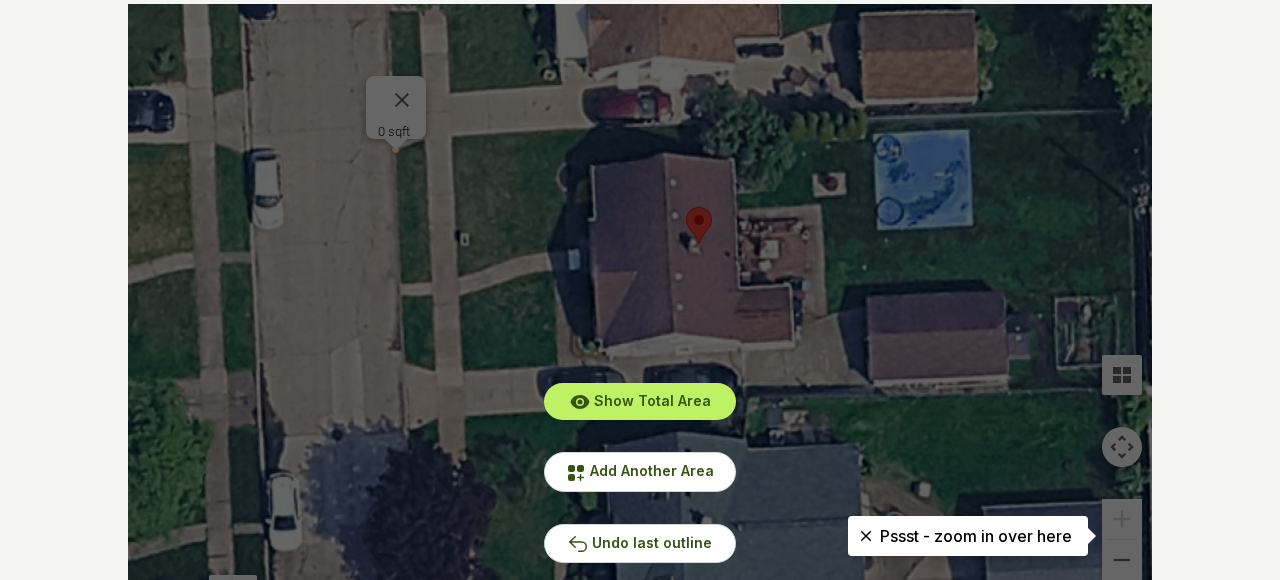 click on "Show Total Area Add Another Area Undo last outline" at bounding box center (640, 304) 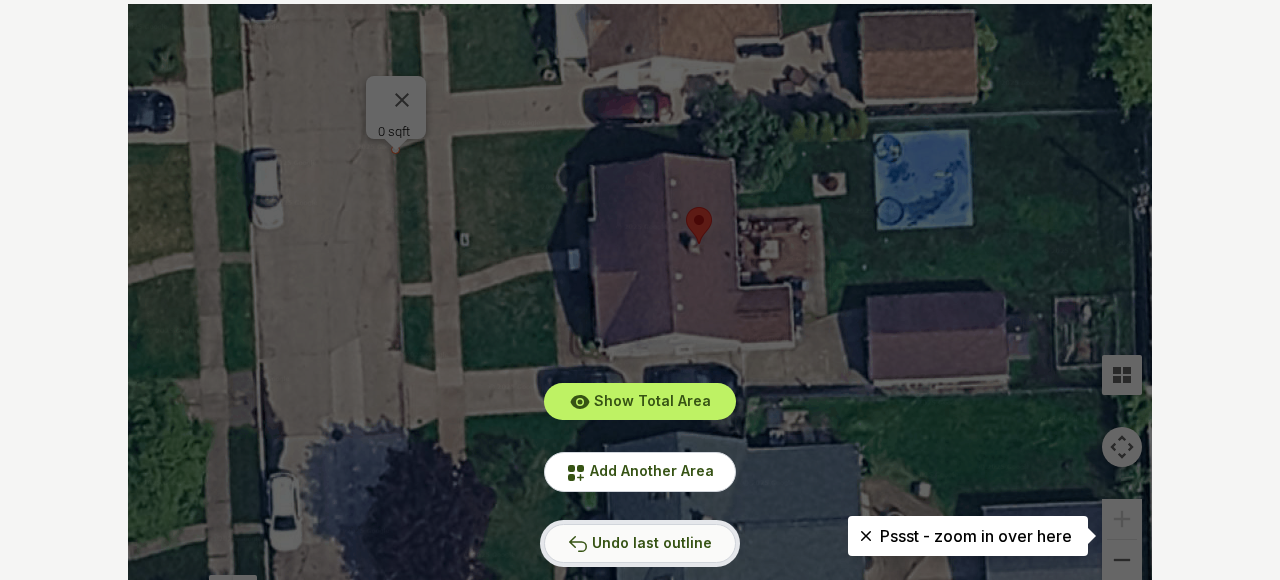 click on "Undo last outline" at bounding box center [640, 471] 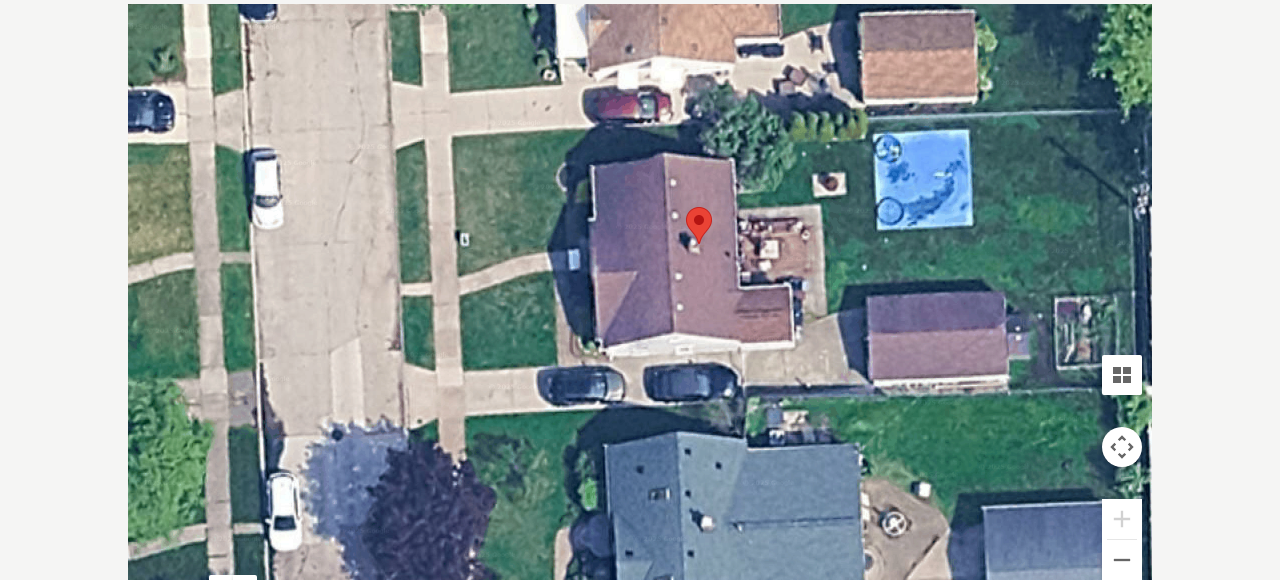click at bounding box center [201, 311] 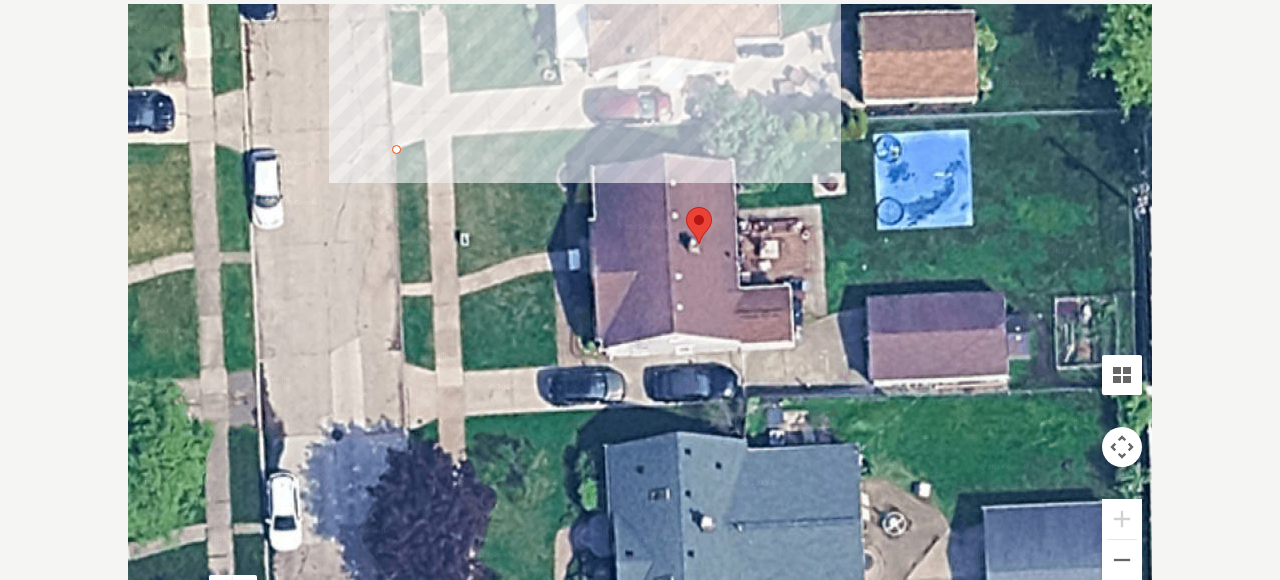 click at bounding box center [201, 311] 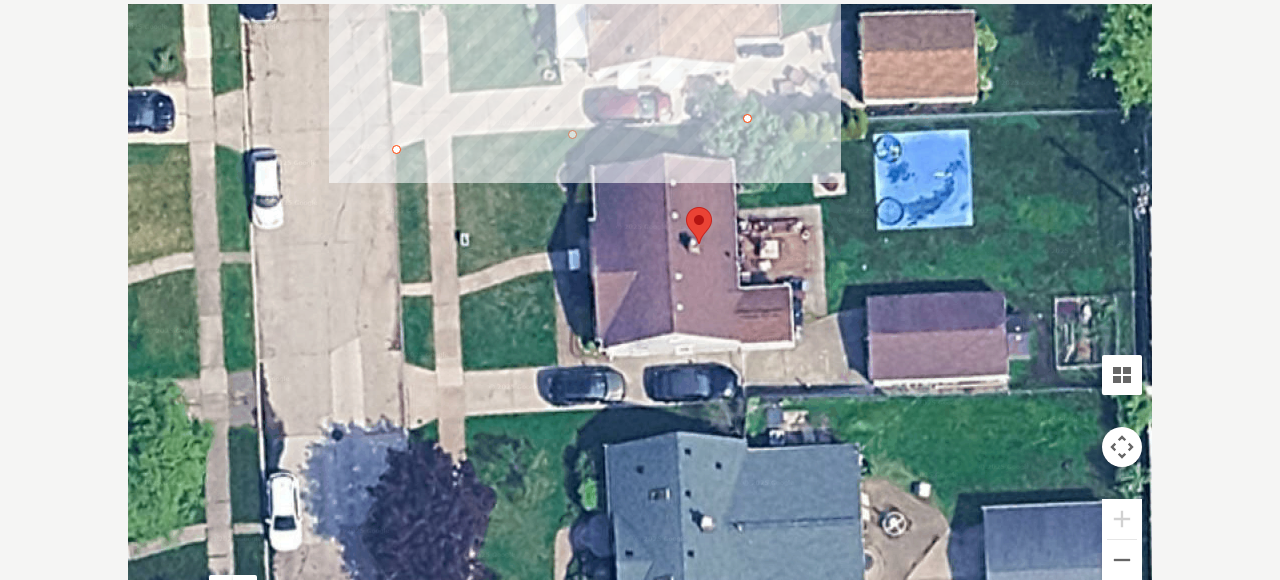 click at bounding box center (201, 311) 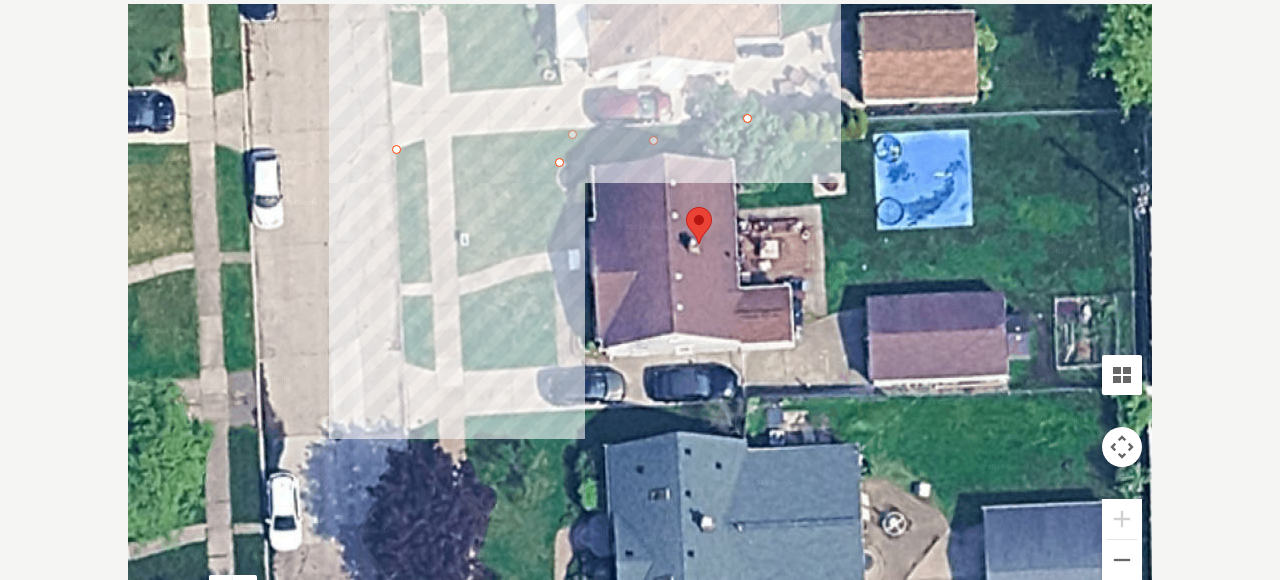 click at bounding box center (201, 311) 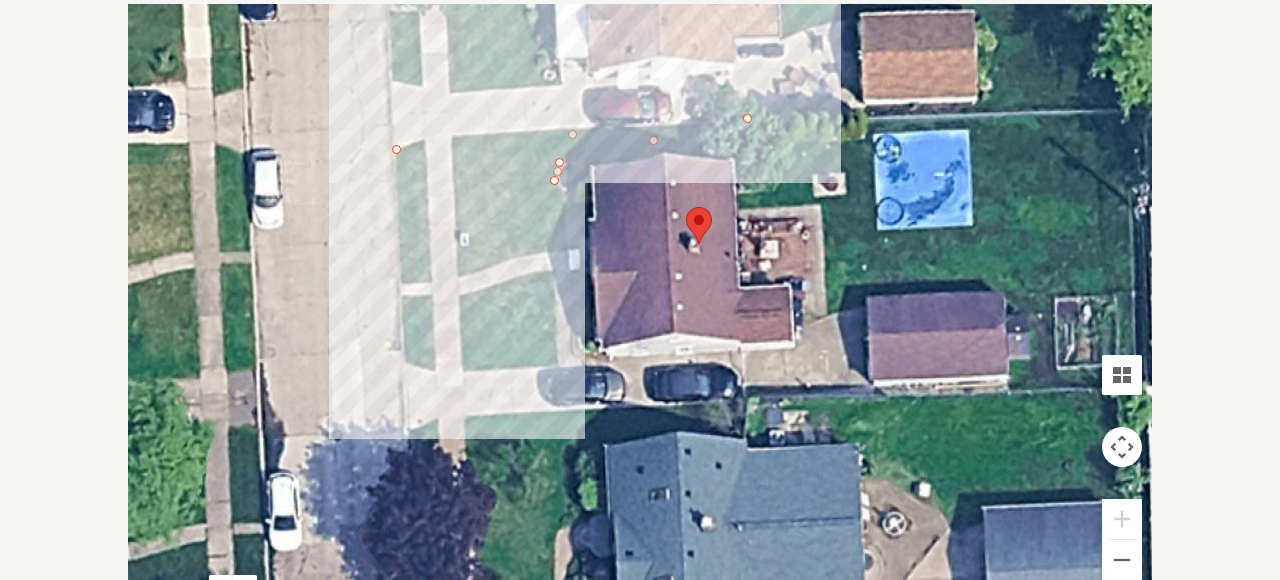 click at bounding box center [201, 311] 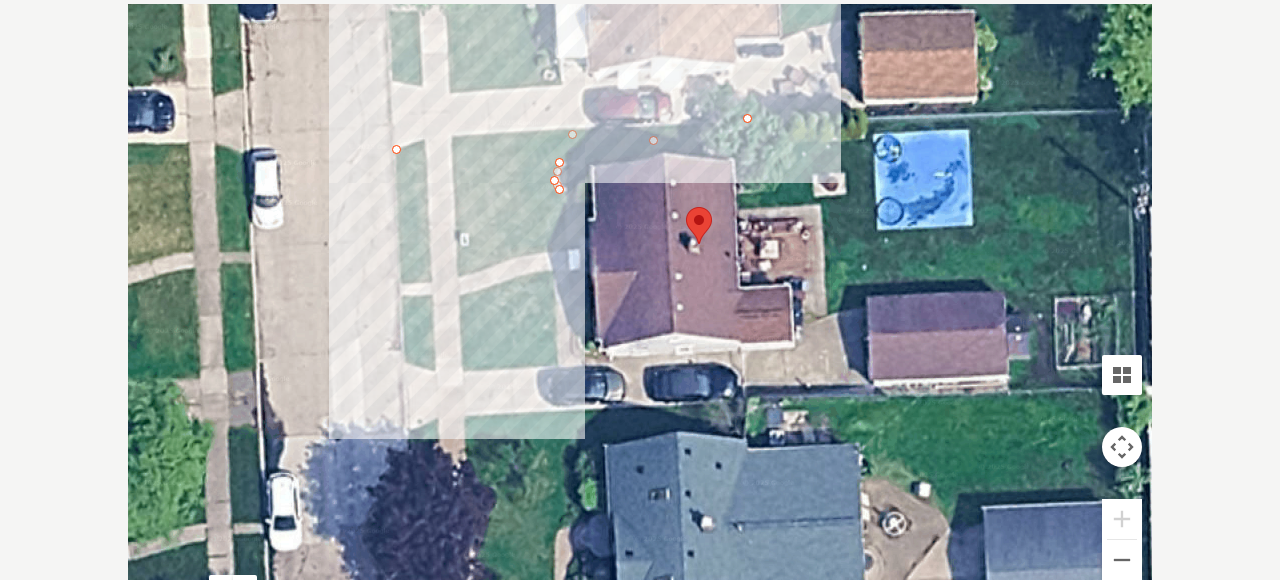 click at bounding box center [201, 311] 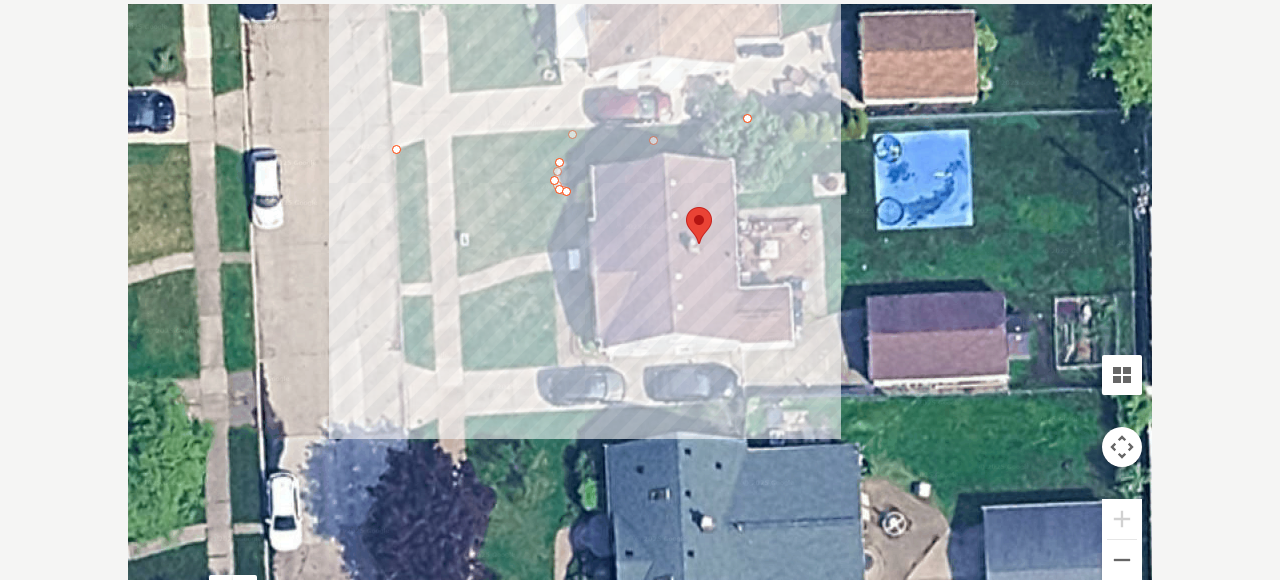click at bounding box center [201, 311] 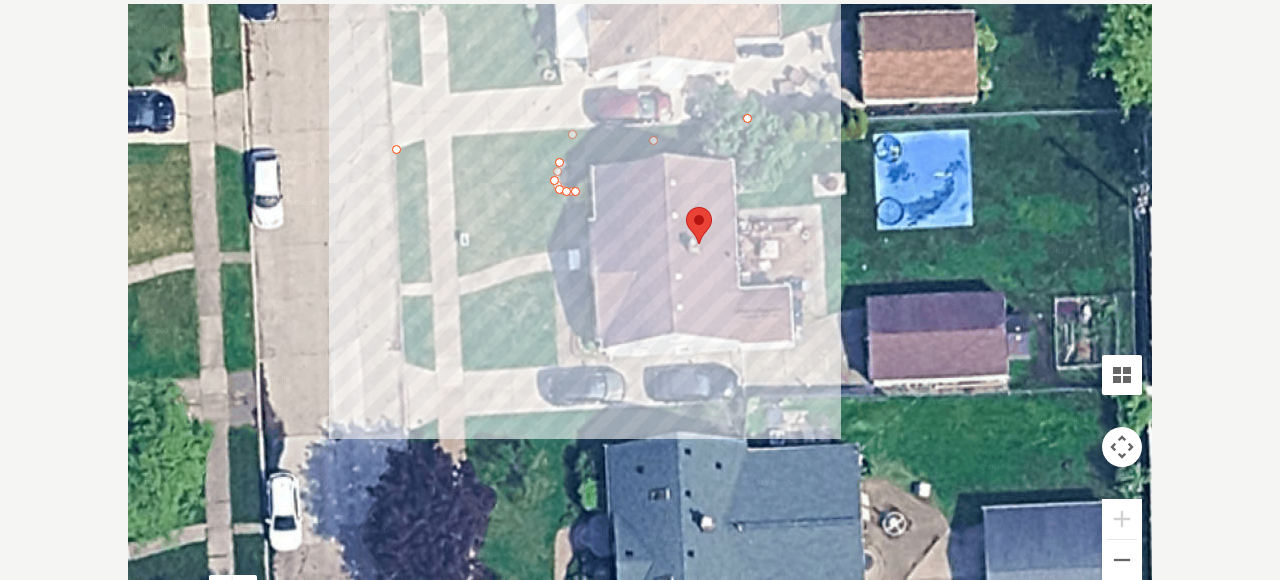 click at bounding box center (201, 311) 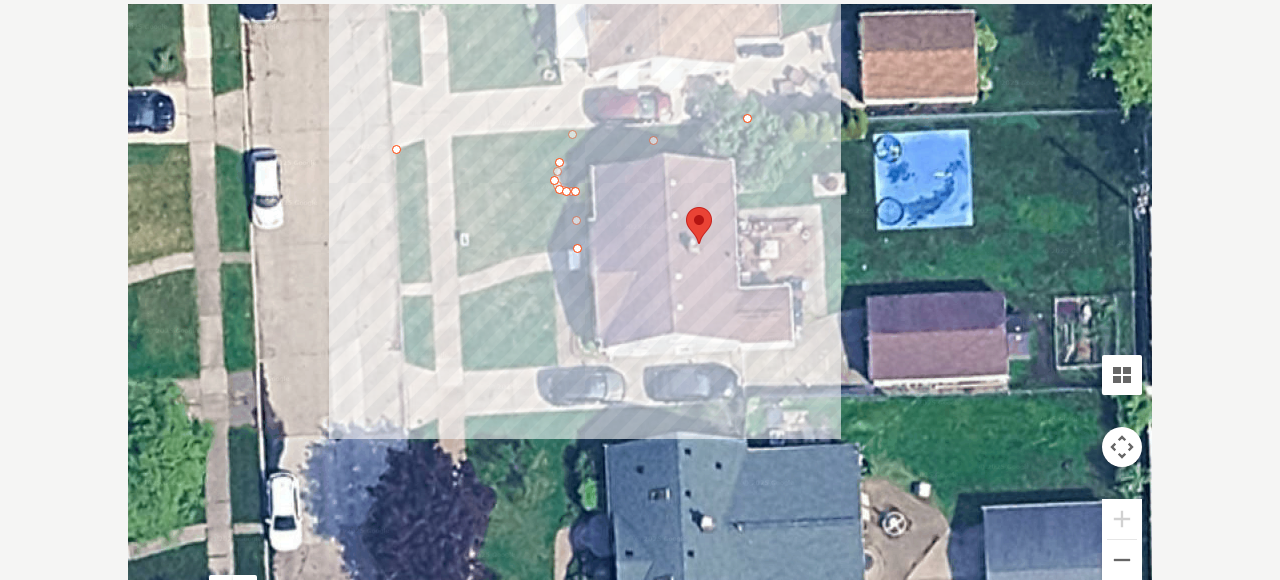 click at bounding box center [201, 311] 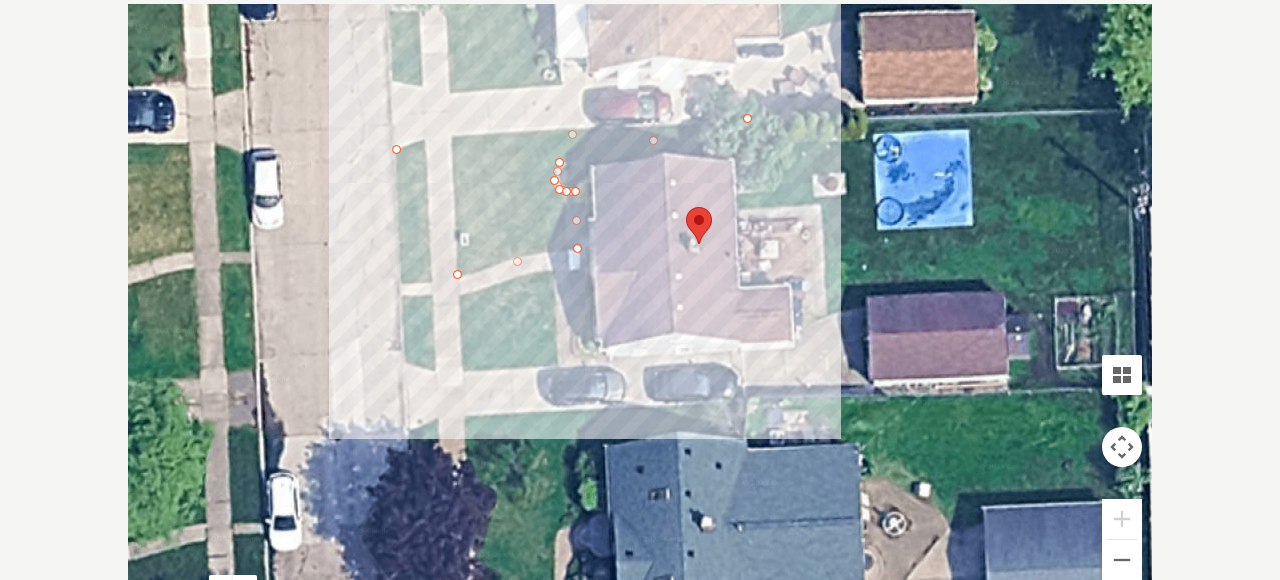click at bounding box center [201, 311] 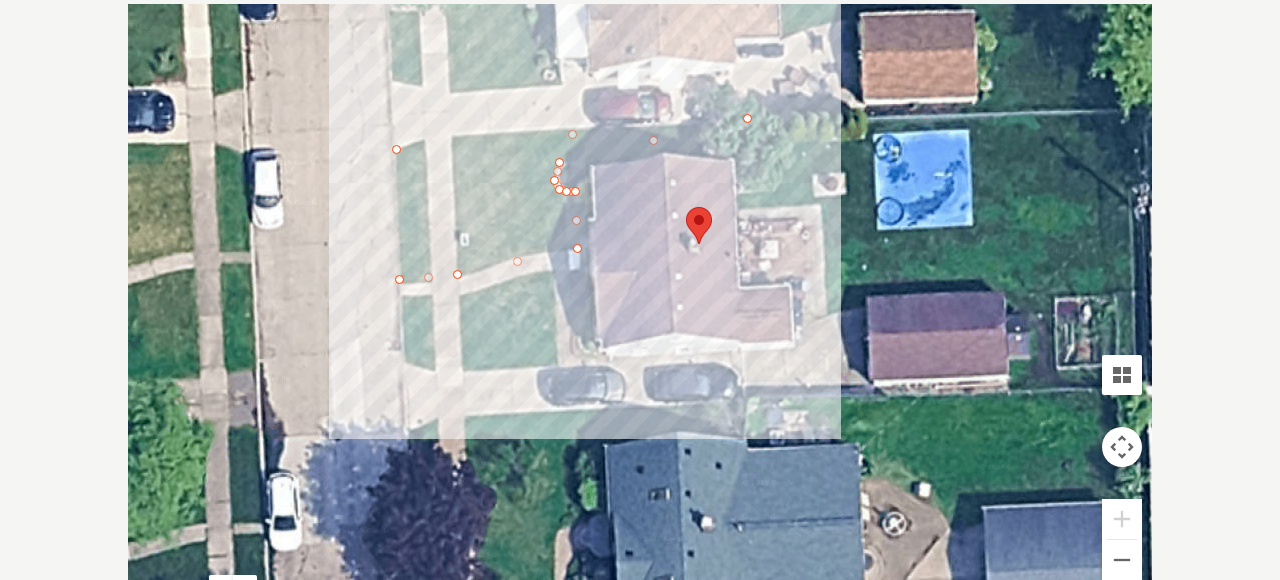 click at bounding box center (201, 311) 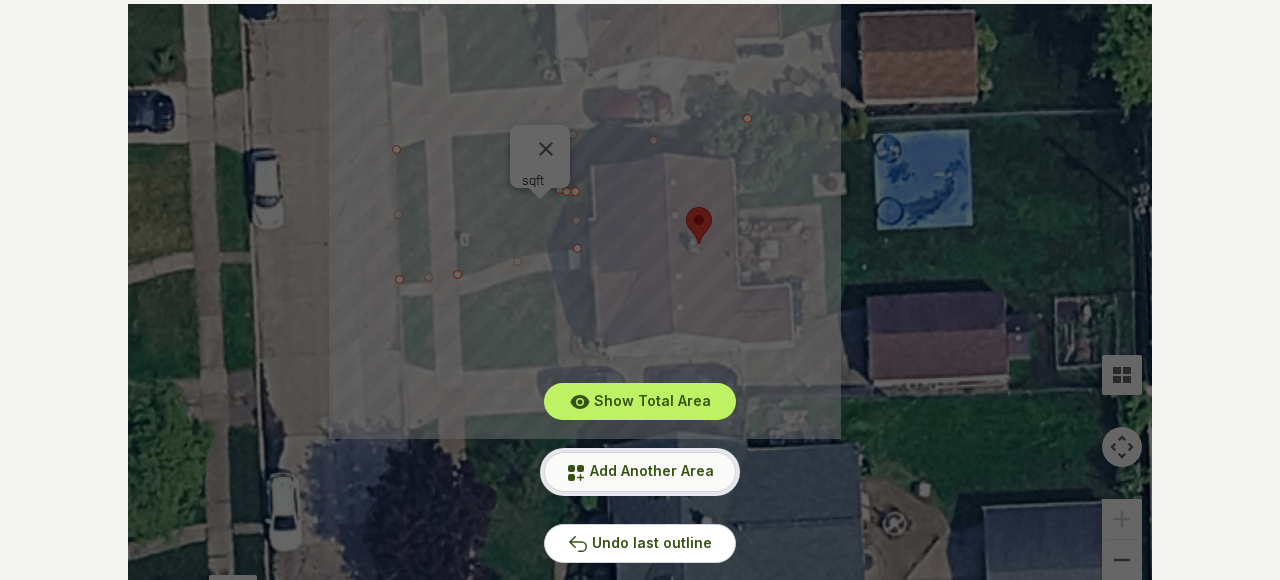 click on "Add Another Area" at bounding box center (640, 471) 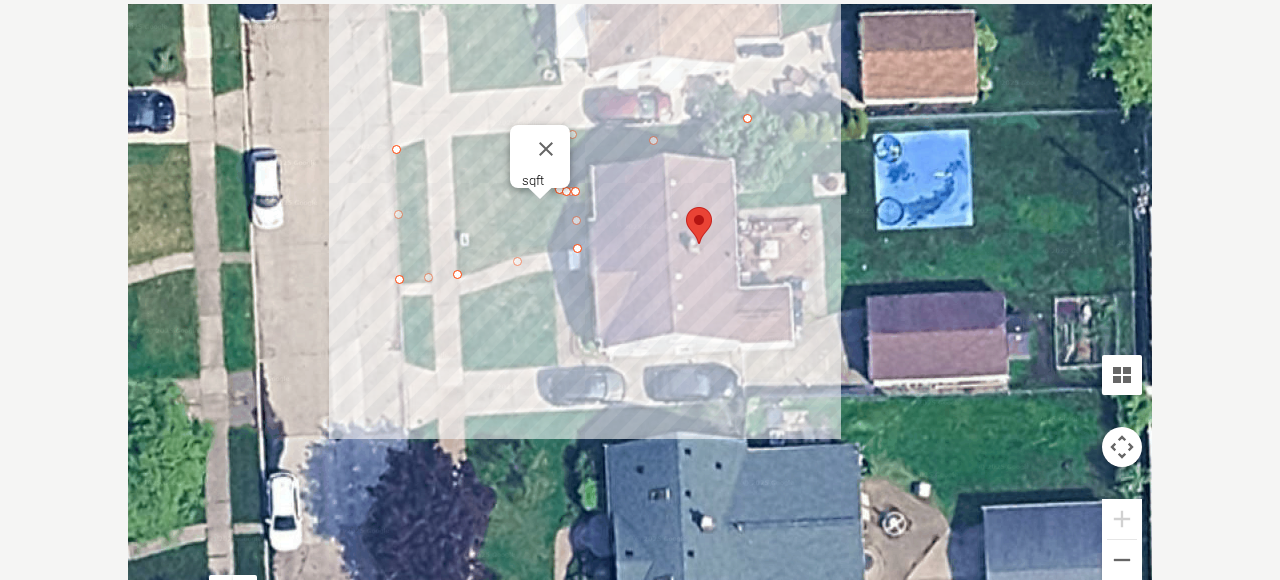 click at bounding box center [713, 567] 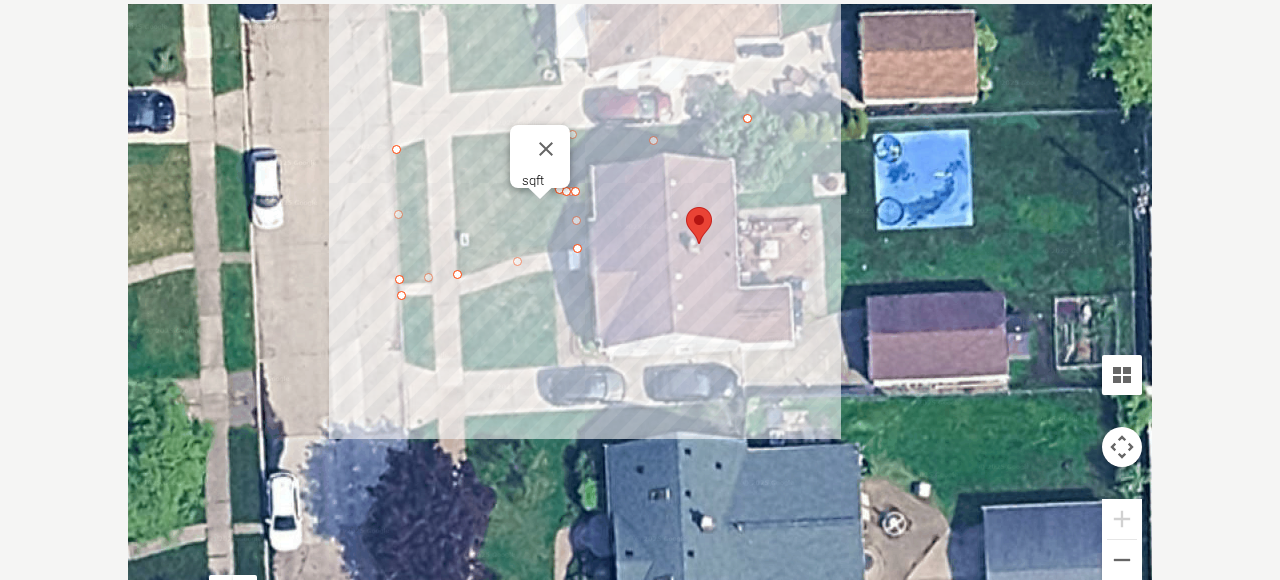click at bounding box center (713, 567) 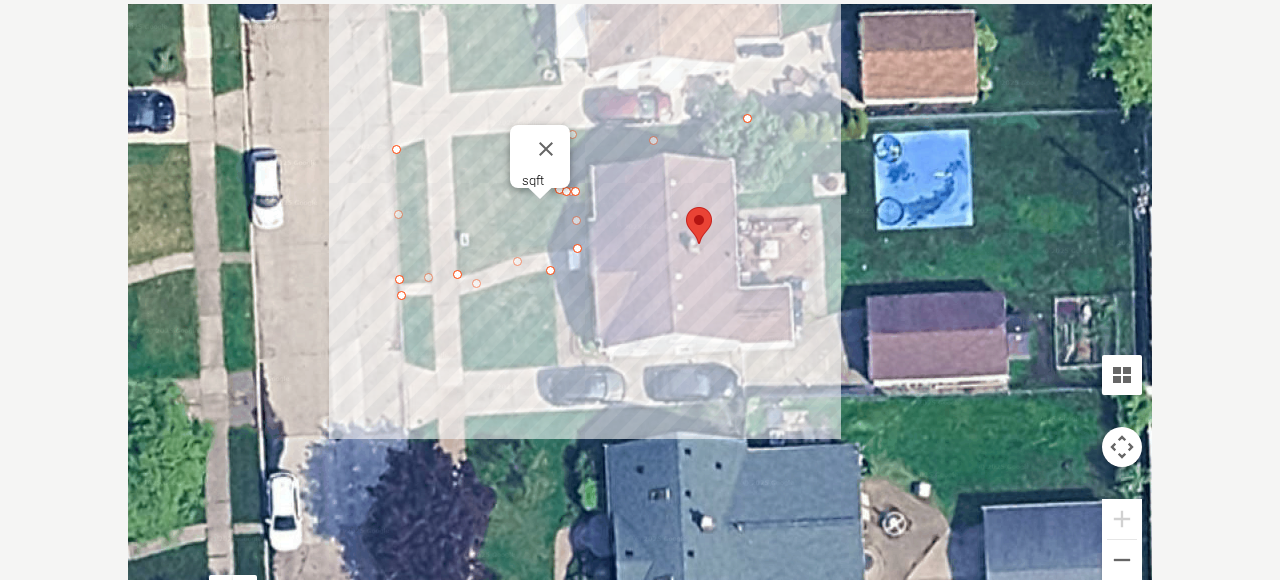 click at bounding box center (713, 567) 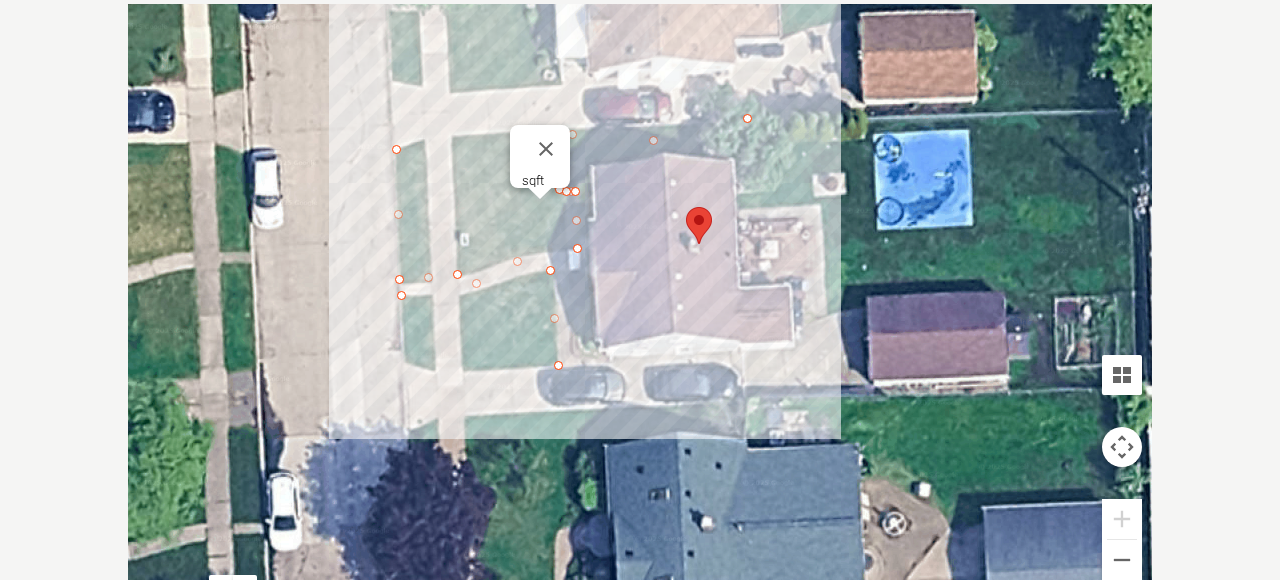 click at bounding box center [713, 567] 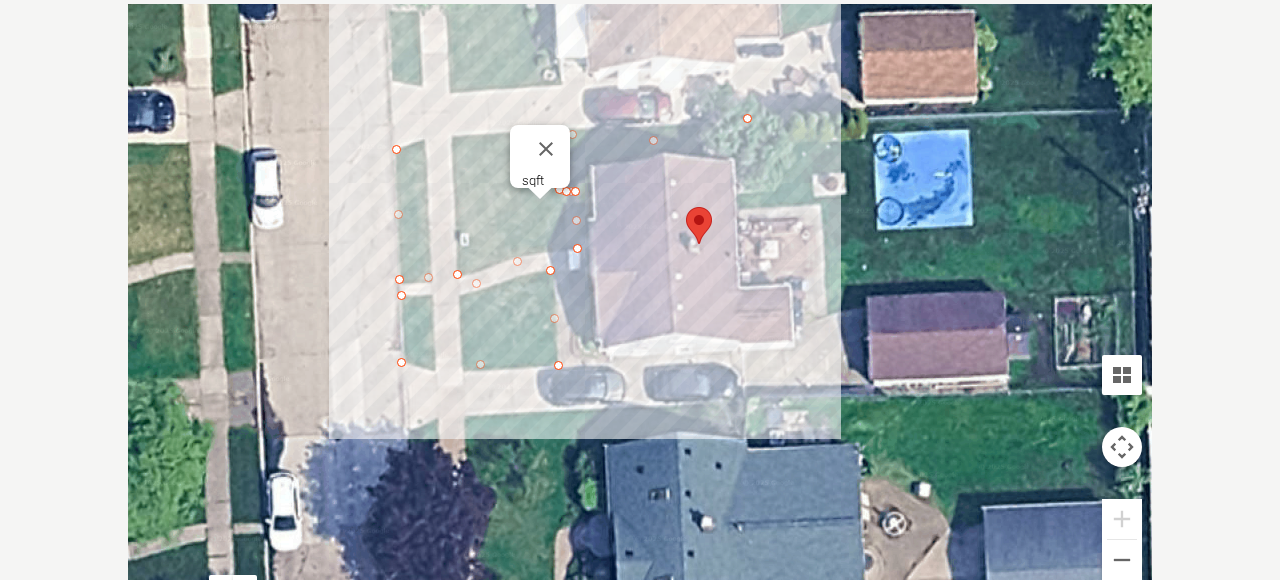 click at bounding box center (713, 567) 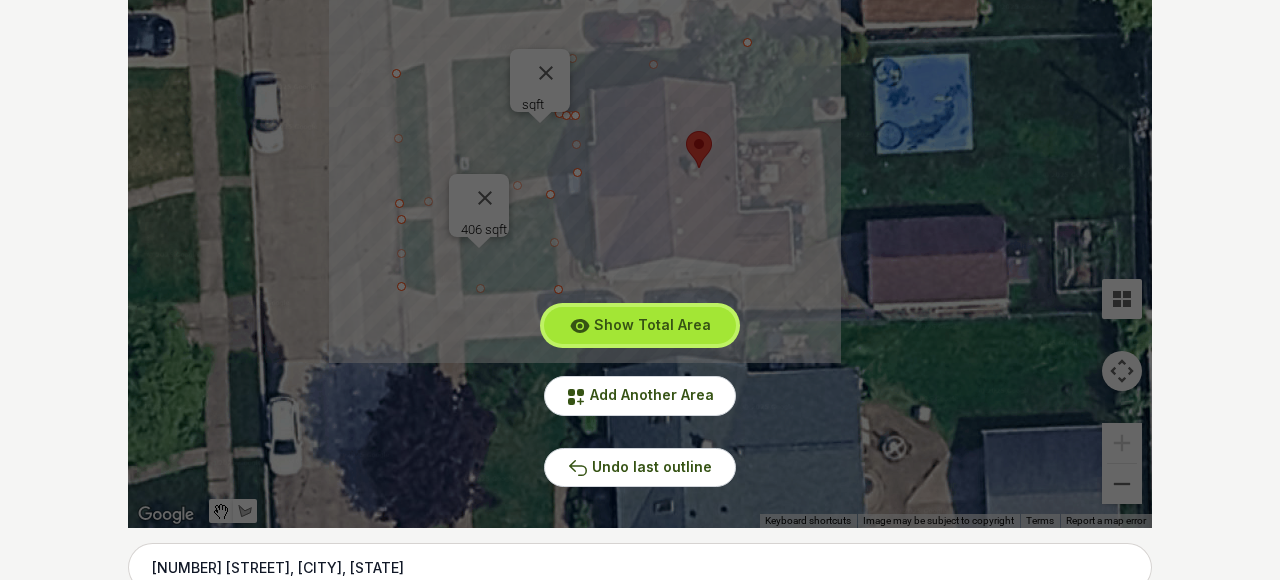 click on "Show Total Area" at bounding box center [652, 324] 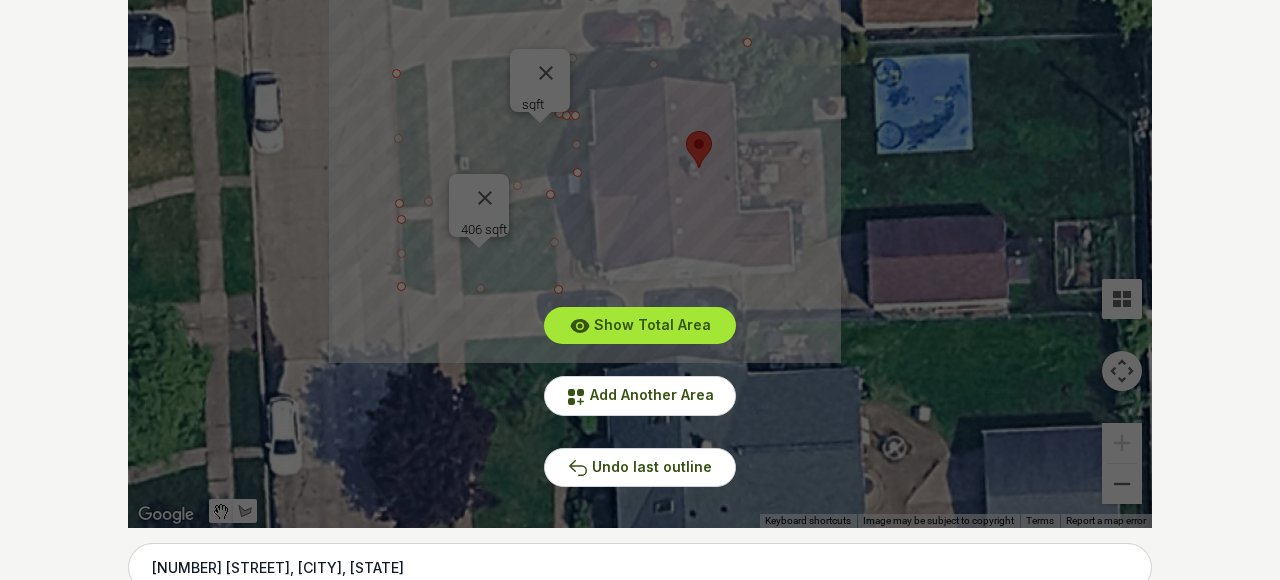 scroll, scrollTop: 178, scrollLeft: 0, axis: vertical 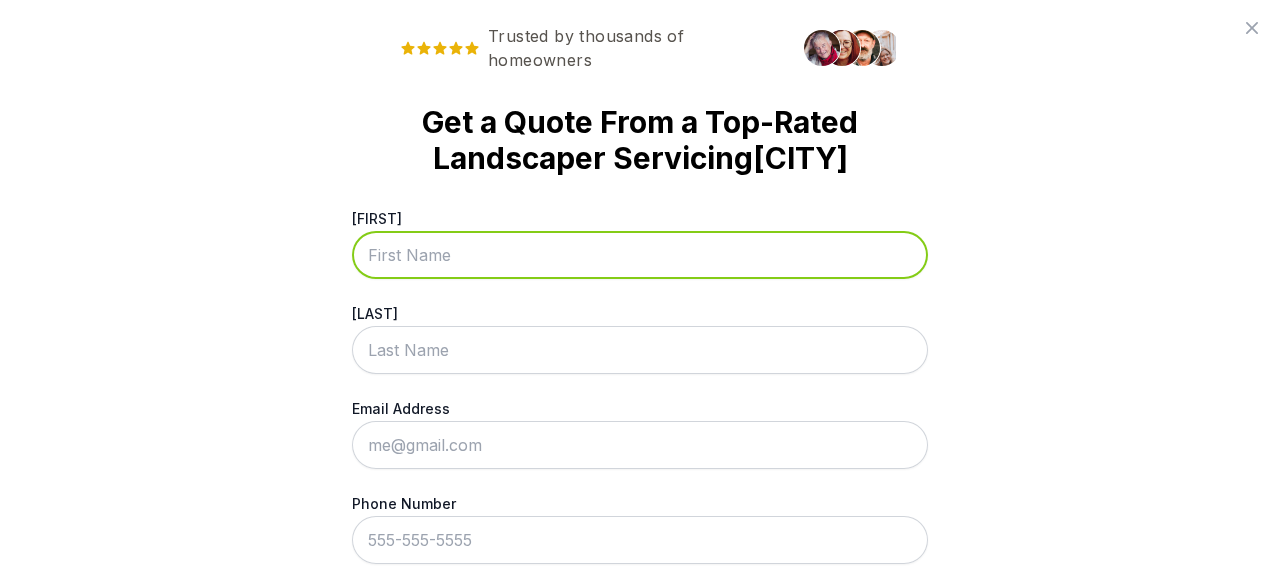 click on "[FIRST]" at bounding box center [640, 255] 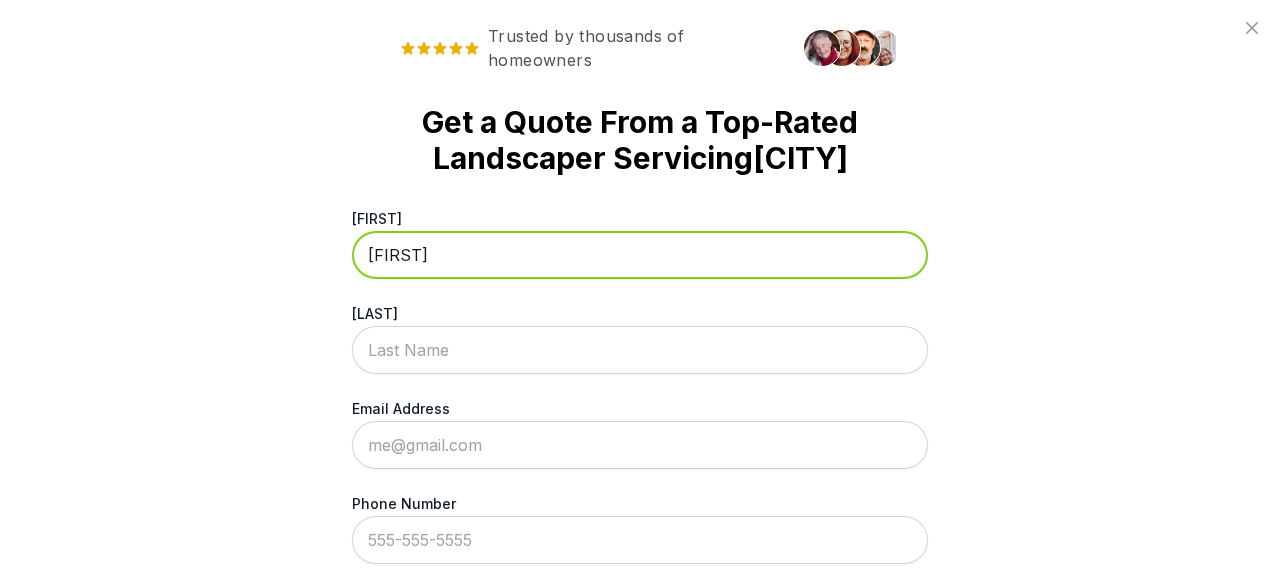type on "[FIRST]" 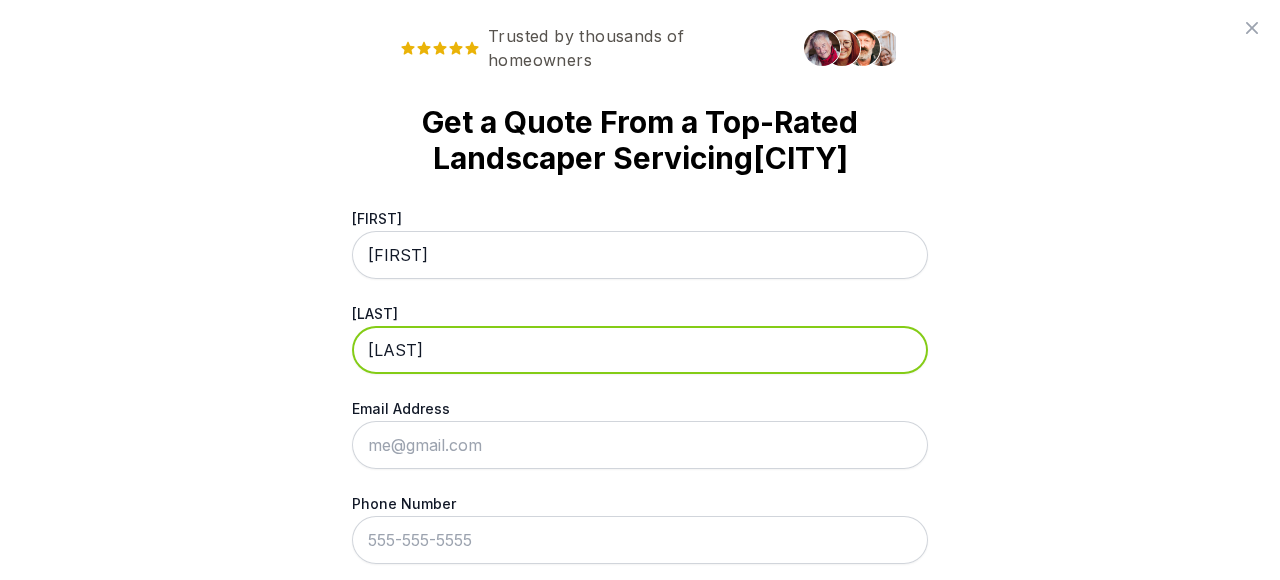 type on "[LAST]" 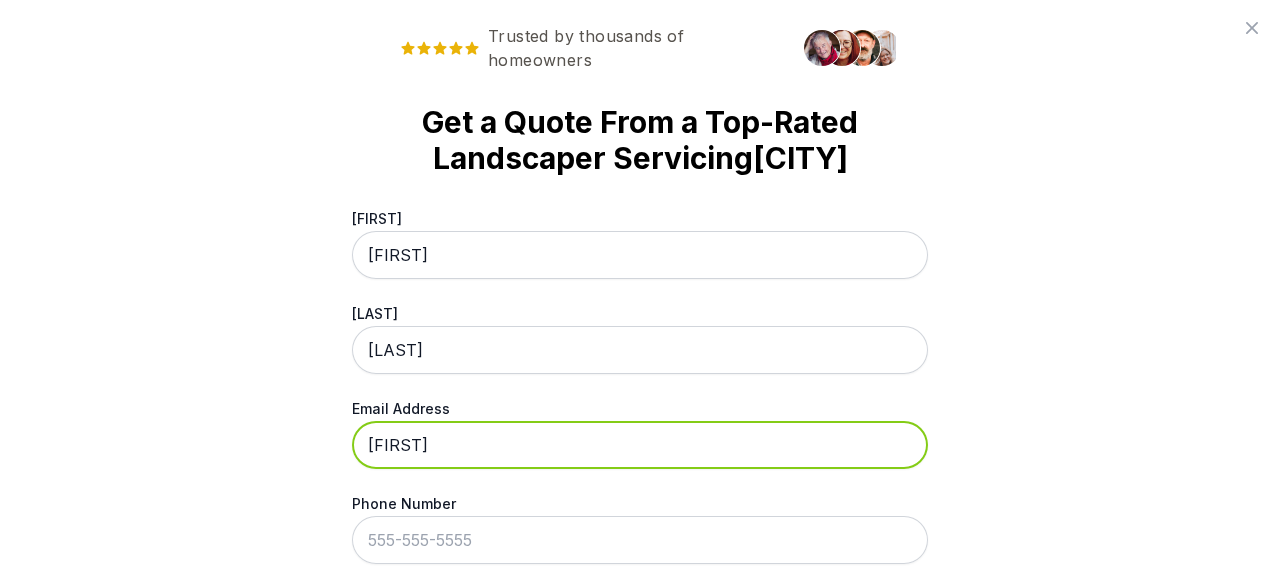 type on "[EMAIL]" 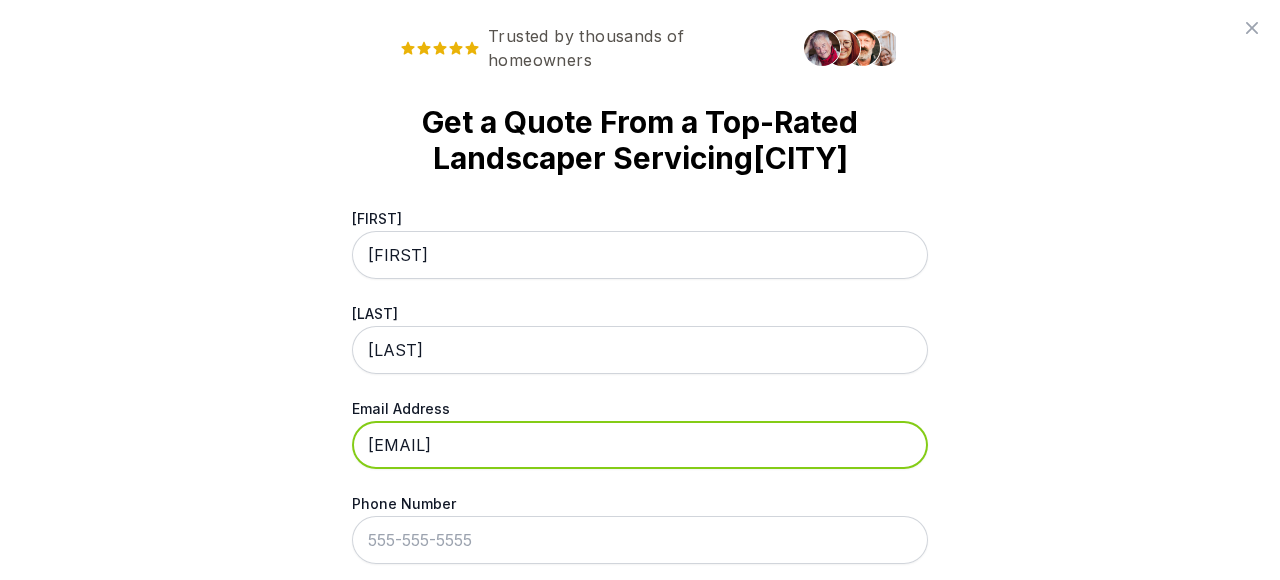 scroll, scrollTop: 44, scrollLeft: 0, axis: vertical 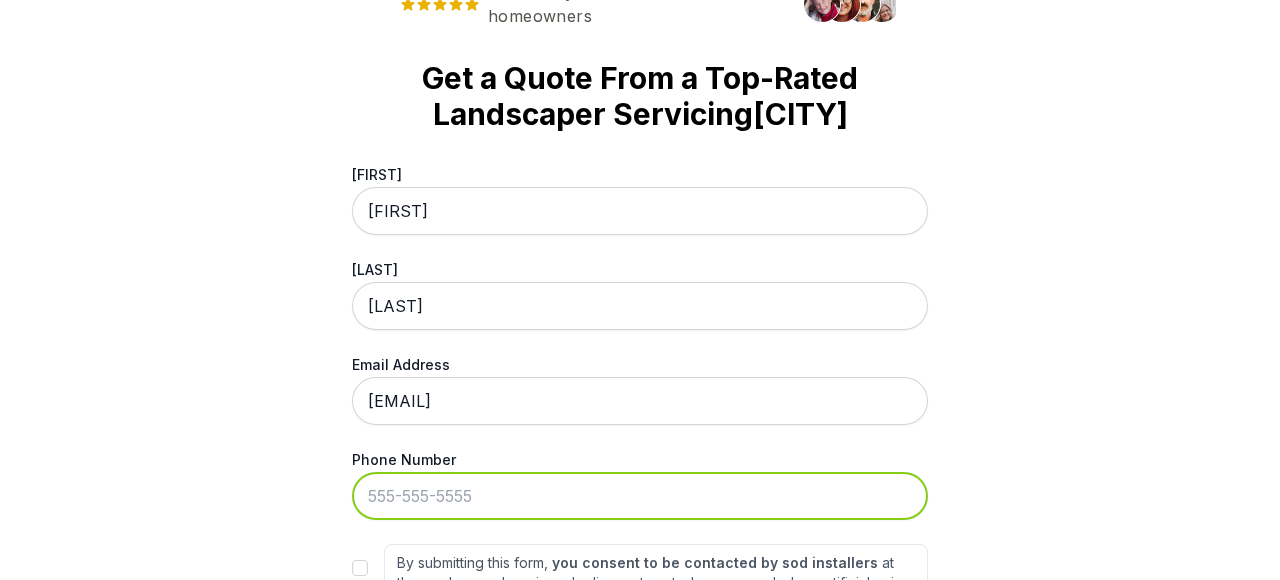 click on "Phone Number" at bounding box center (640, 496) 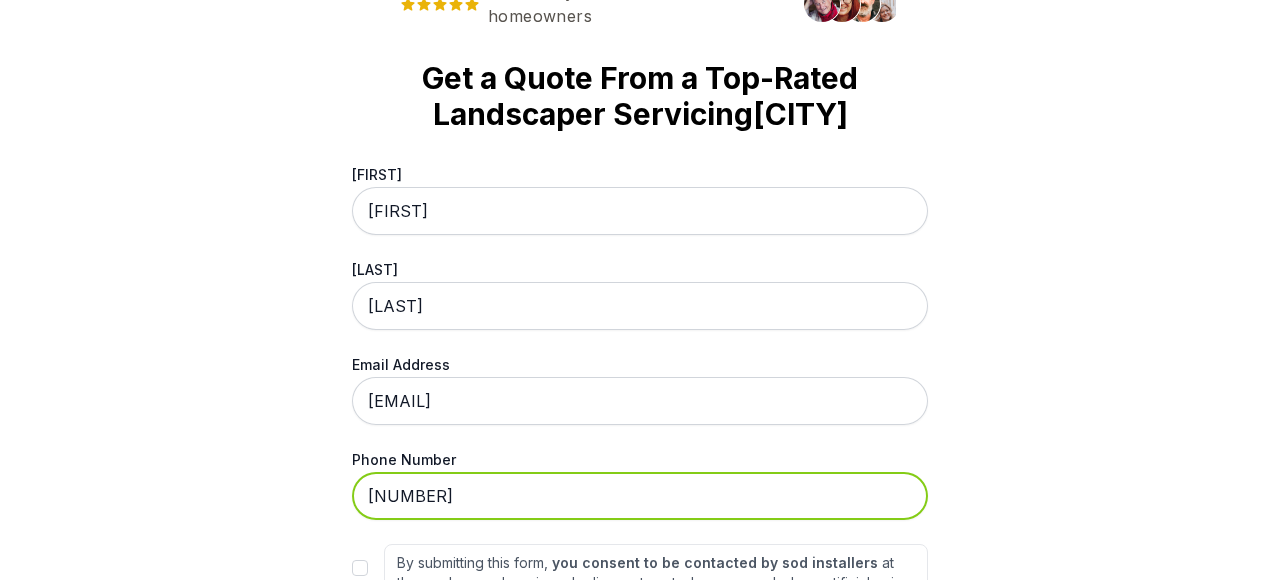 scroll, scrollTop: 0, scrollLeft: 0, axis: both 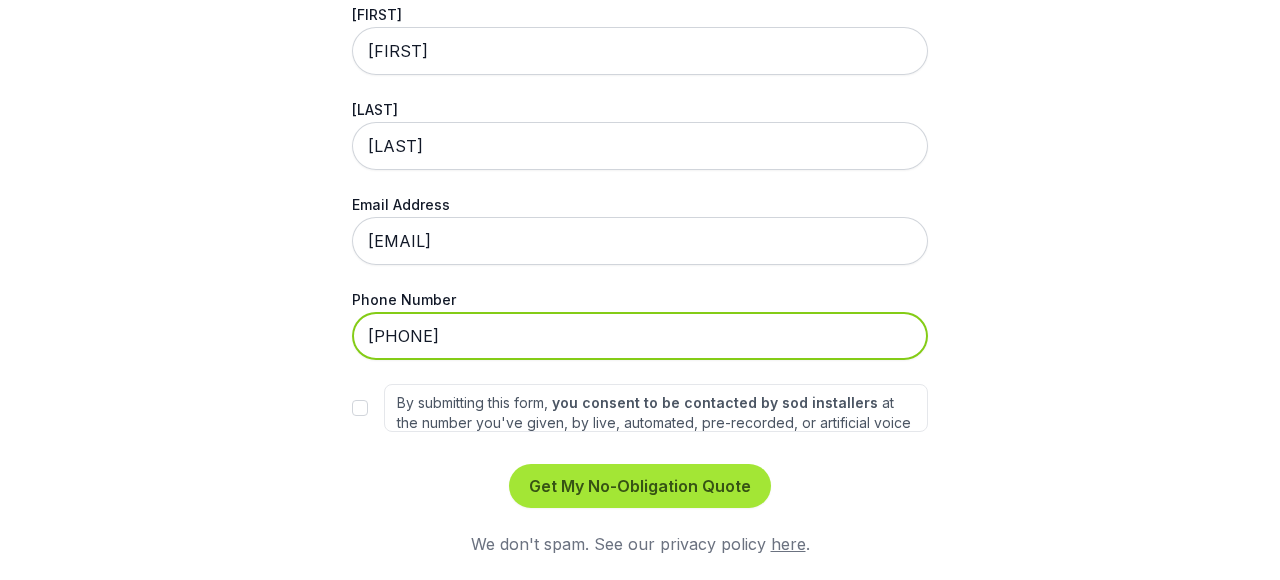 type on "[PHONE]" 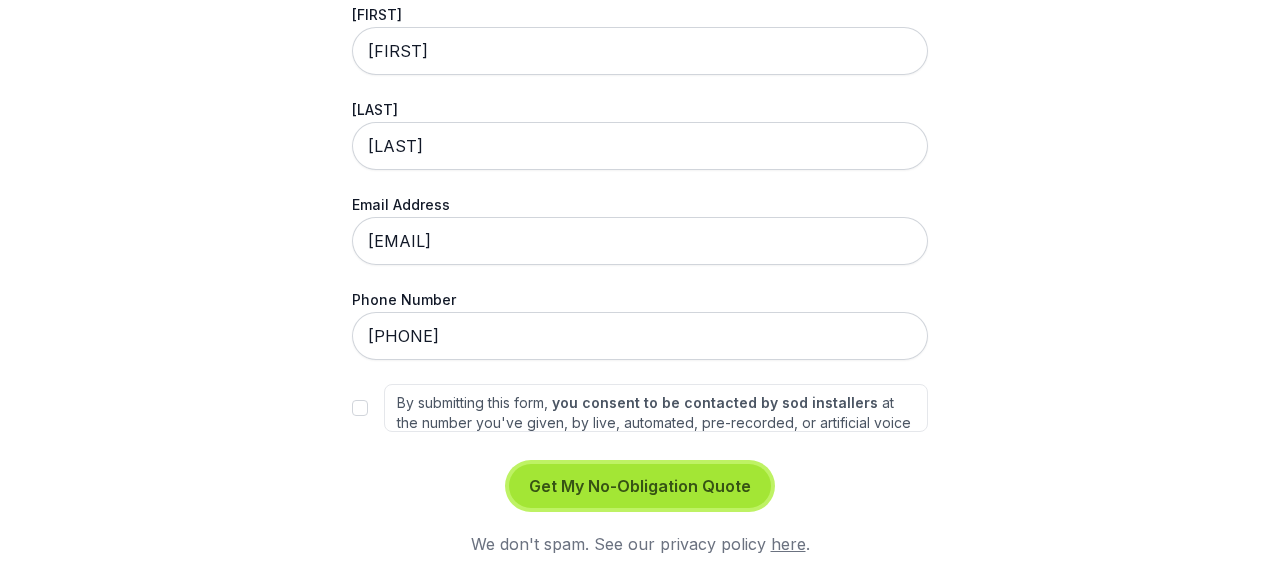 click on "Get My No-Obligation Quote" at bounding box center [640, 486] 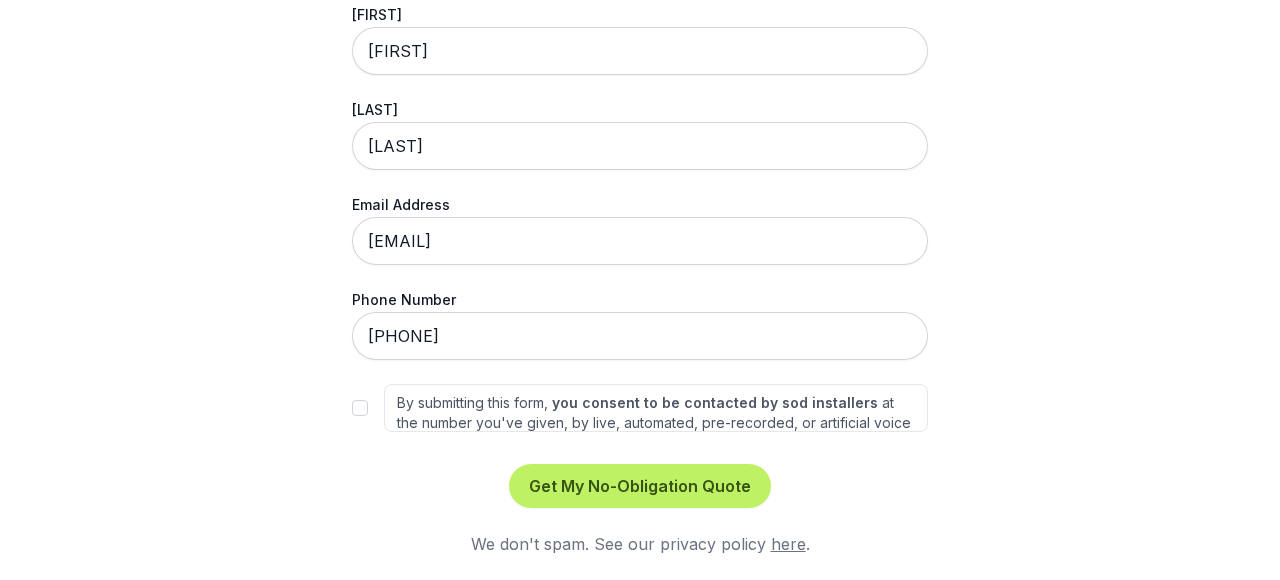 click on "Trusted by thousands of homeowners Get a Quote From a Top-Rated Landscaper Servicing [CITY] First Name [FIRST] Last Name [LAST] Email Address [EMAIL] Phone Number [PHONE] By submitting this form, you consent to be contacted by sod installers at the number you've given, by live, automated, pre-recorded, or artificial voice calls, and/or texts. This is to ensure we can efficiently assist you in finding the right services for your needs. Our partner network is supplemented by [COMPANY] and its own Trusted Partners . Other Terms and Conditions apply. Get My No-Obligation Quote We don't spam. See our privacy policy here ." at bounding box center [640, 290] 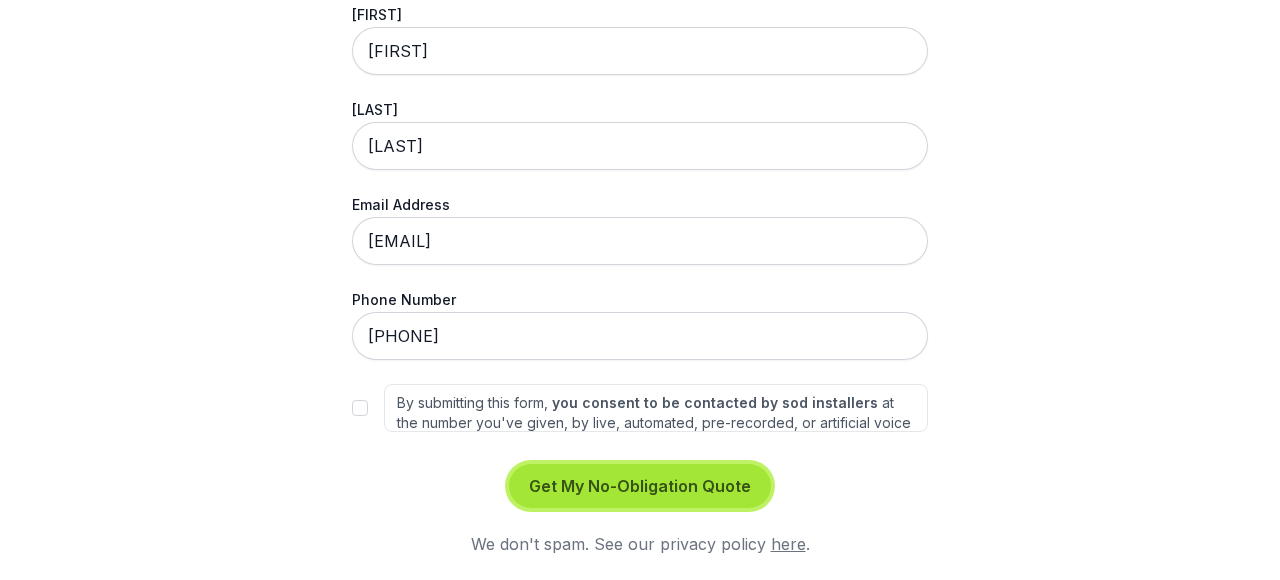 click on "Get My No-Obligation Quote" at bounding box center (640, 486) 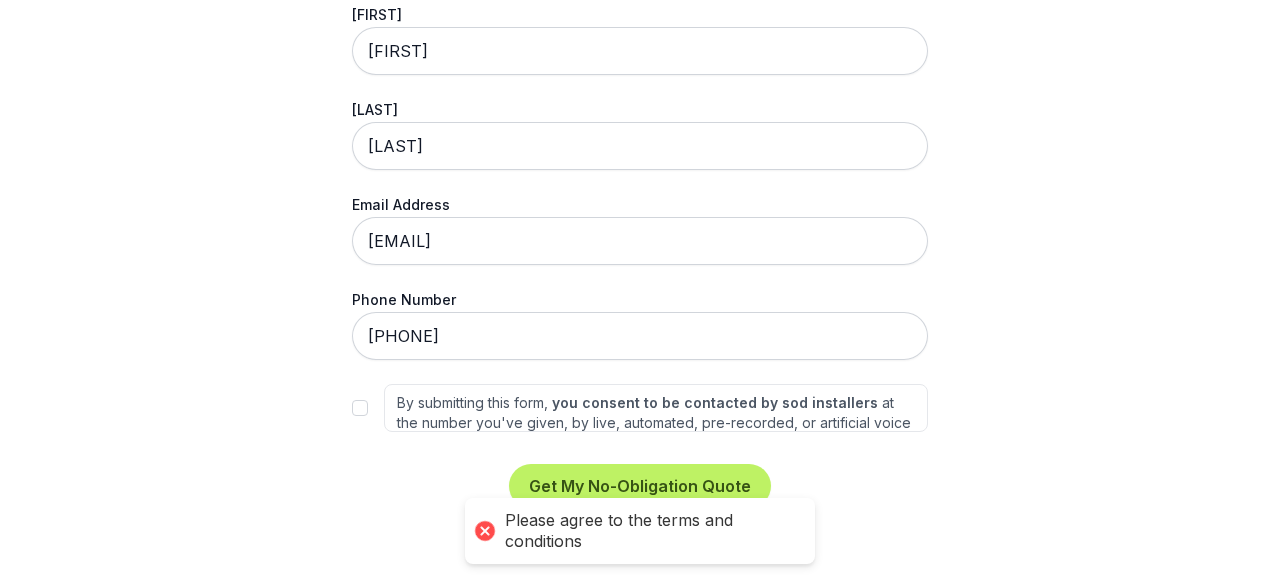 click on "[FIRST] [LAST] [EMAIL] [PHONE] This is to ensure we can efficiently assist you in finding the right services for your needs. Our partner network is supplemented by Networx Systems, Inc. and its own Trusted Partners . Other Terms and Conditions apply. Get My No-Obligation Quote We don't spam. See our privacy policy here ." at bounding box center [640, 280] 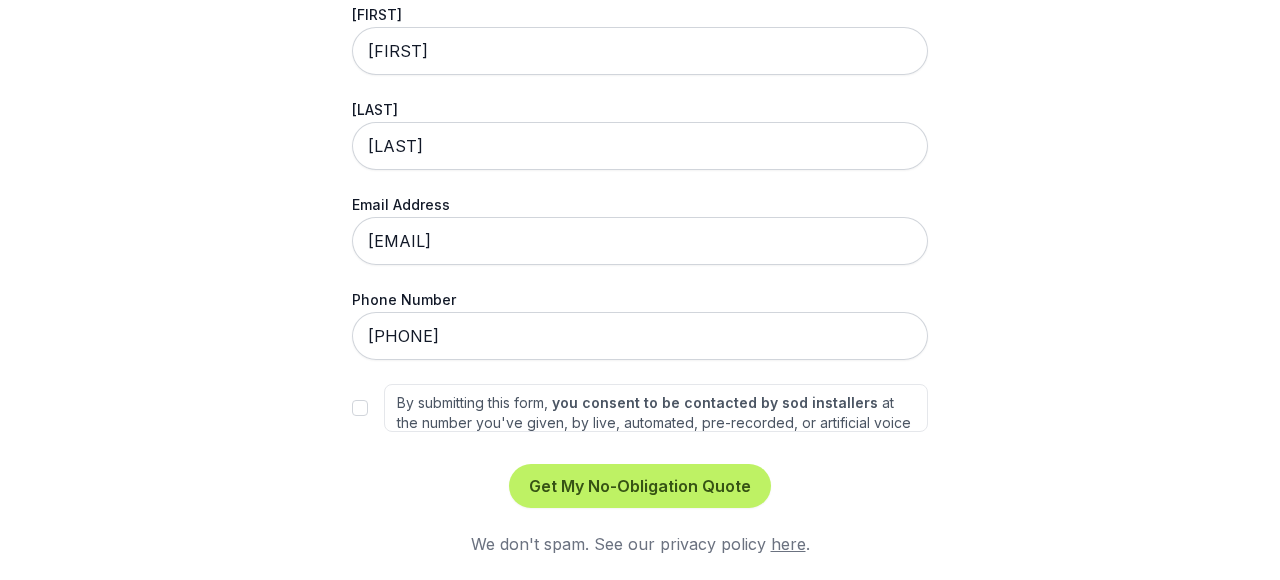 click on "Get My No-Obligation Quote We don't spam. See our privacy policy here ." at bounding box center [640, 510] 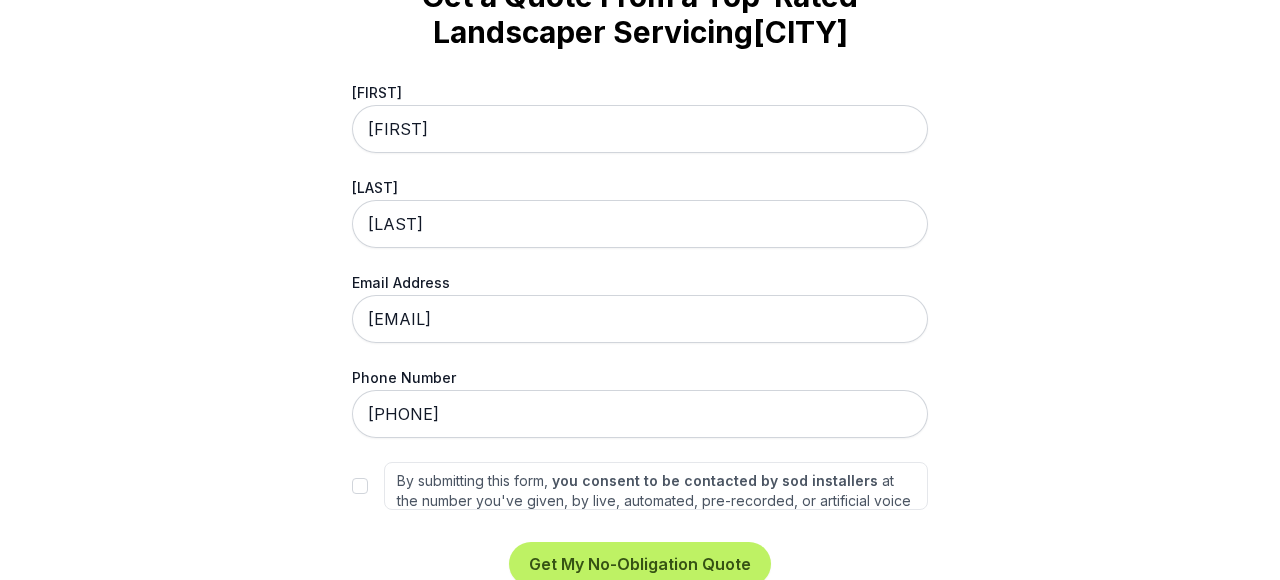 scroll, scrollTop: 125, scrollLeft: 0, axis: vertical 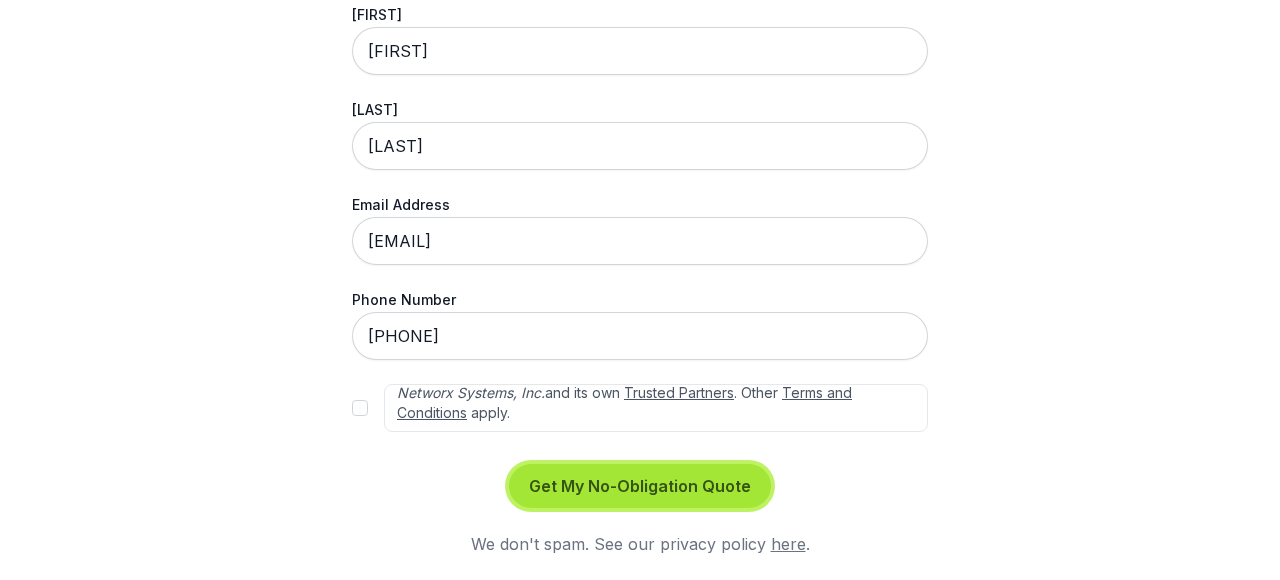 click on "Get My No-Obligation Quote" at bounding box center (640, 486) 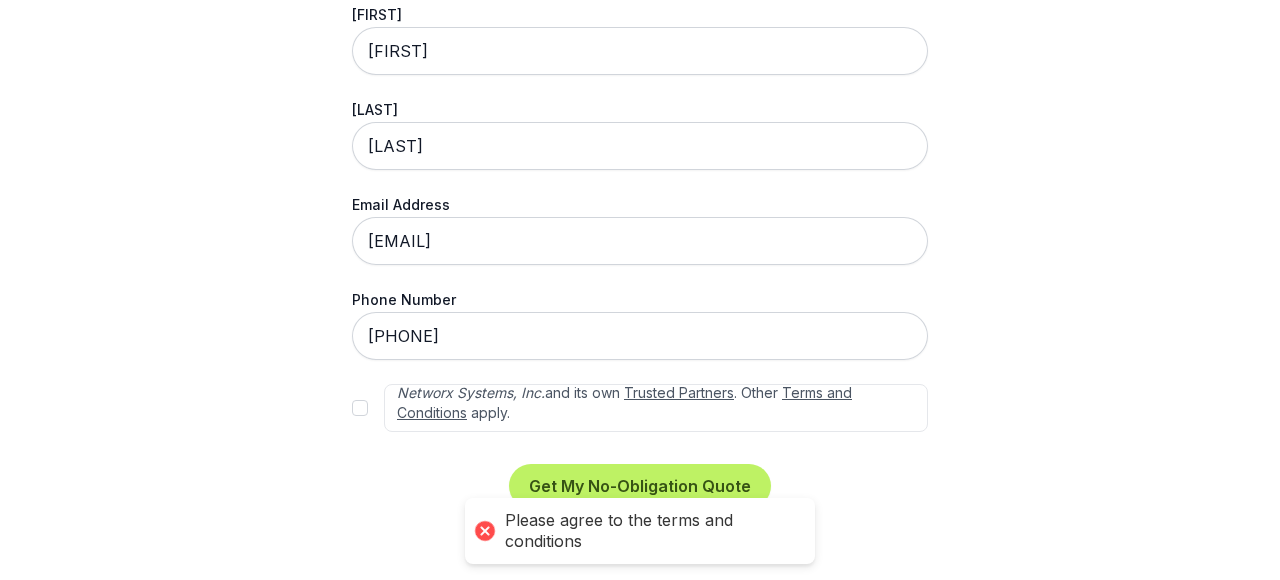 click on "Get My No-Obligation Quote We don't spam. See our privacy policy here ." at bounding box center [640, 510] 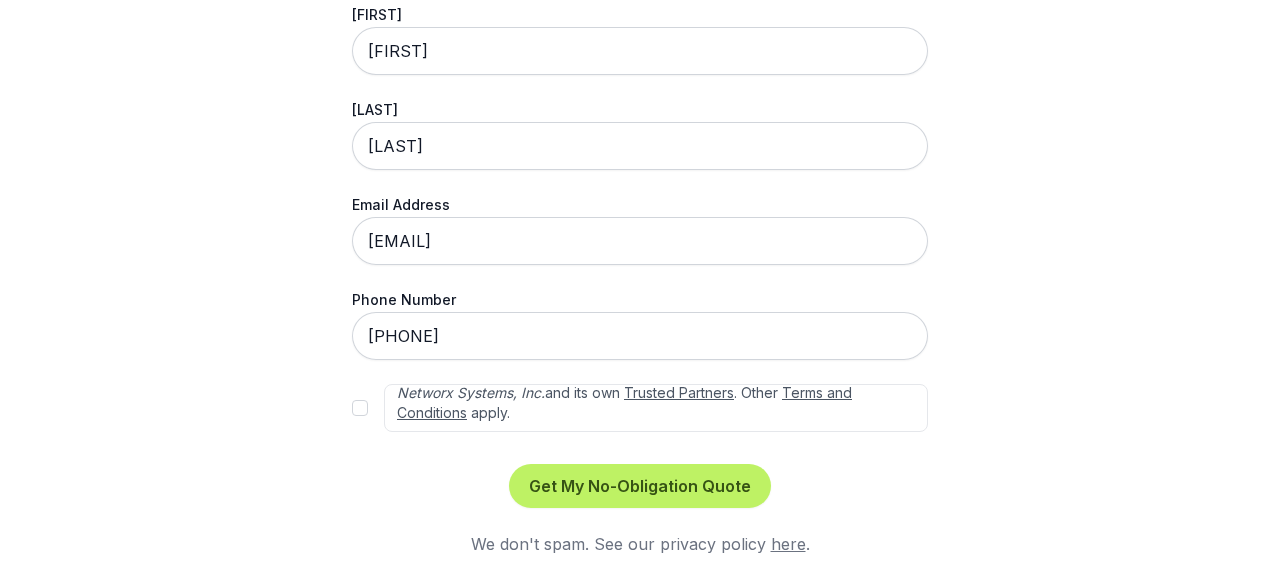 click on "Terms and Conditions" at bounding box center [624, 402] 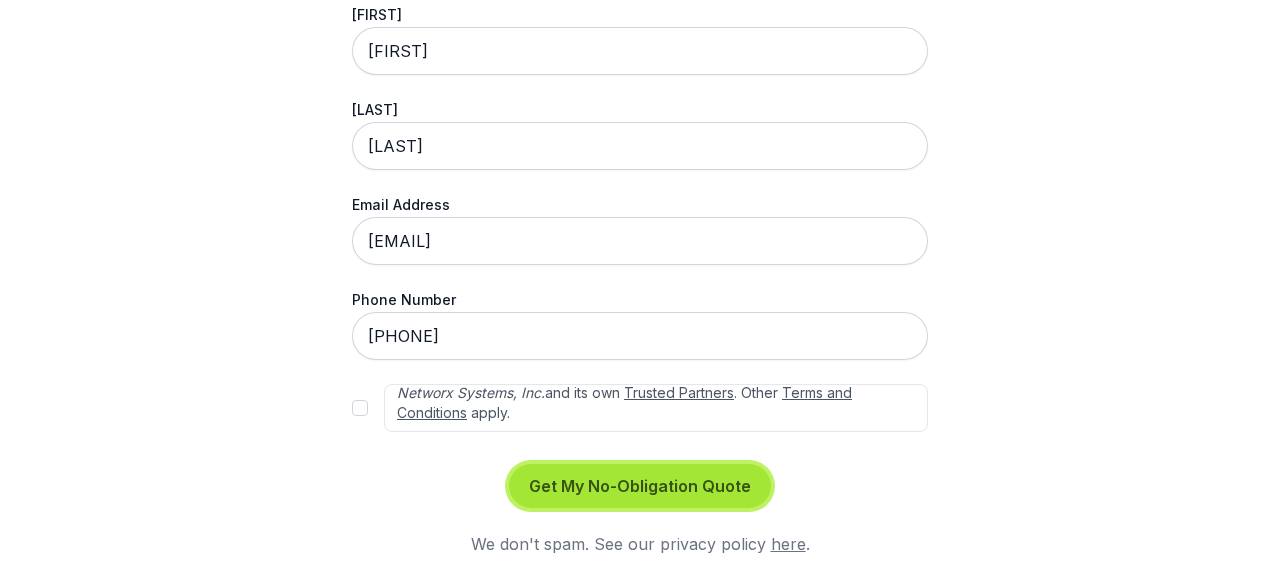 click on "Get My No-Obligation Quote" at bounding box center (640, 486) 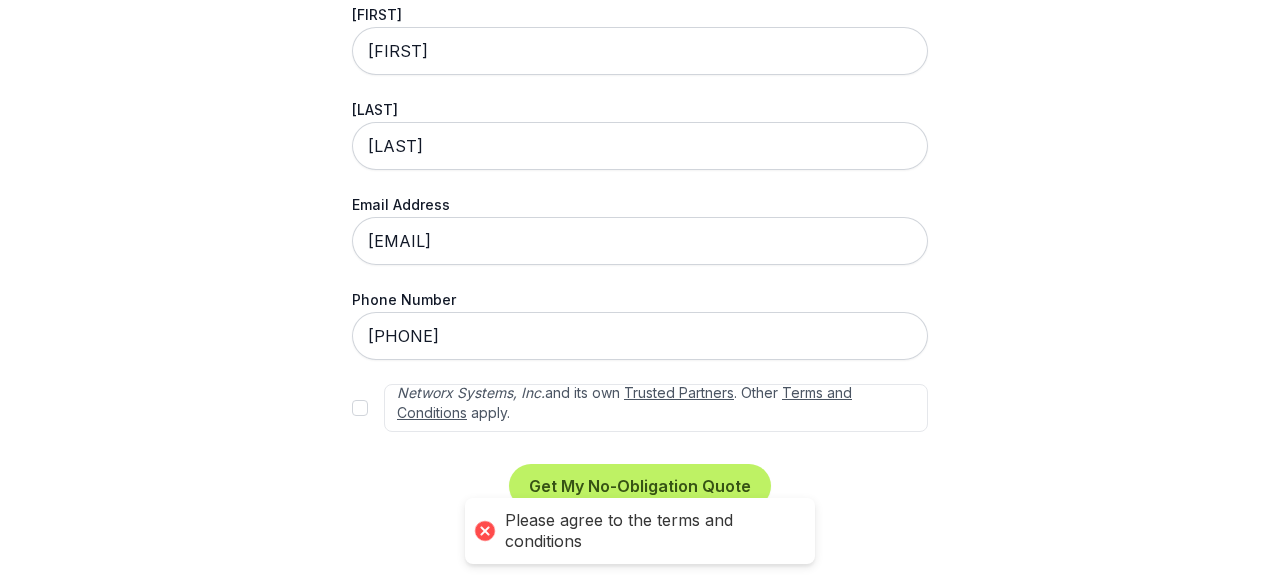 click on "We don't spam. See our privacy policy here ." at bounding box center (640, 544) 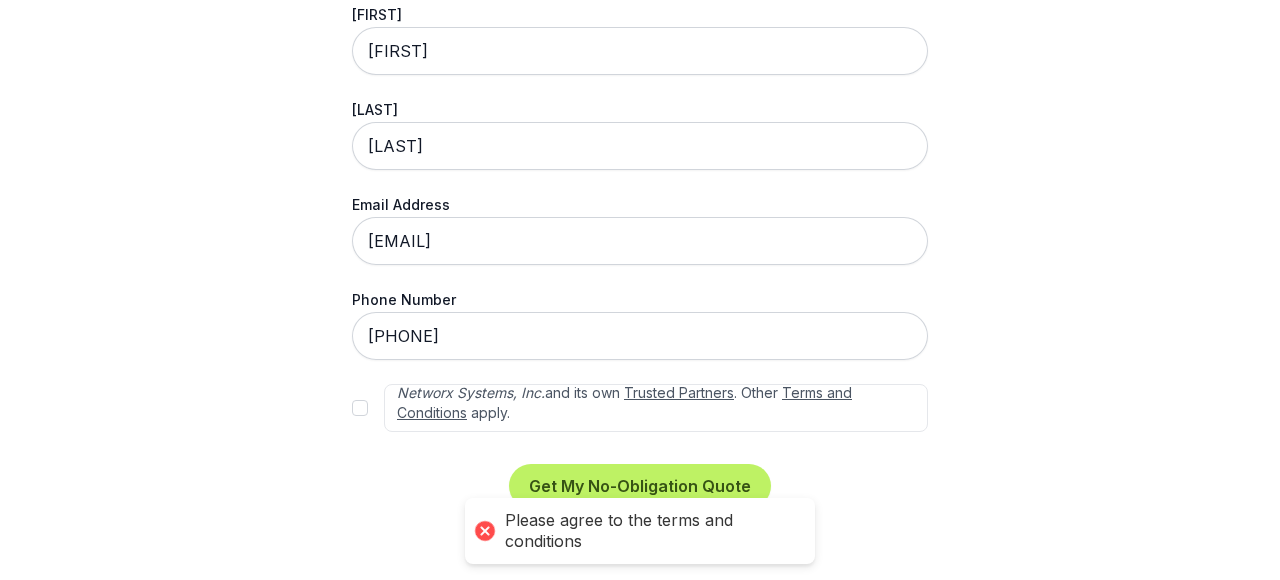 click on "We don't spam. See our privacy policy here ." at bounding box center (640, 544) 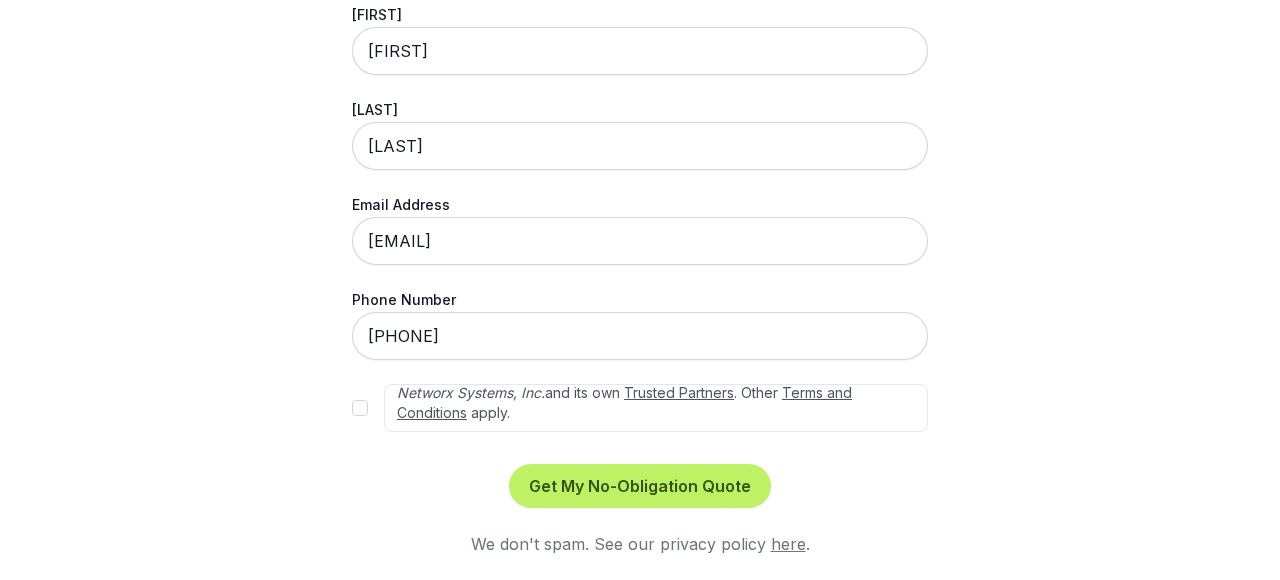 scroll, scrollTop: 0, scrollLeft: 0, axis: both 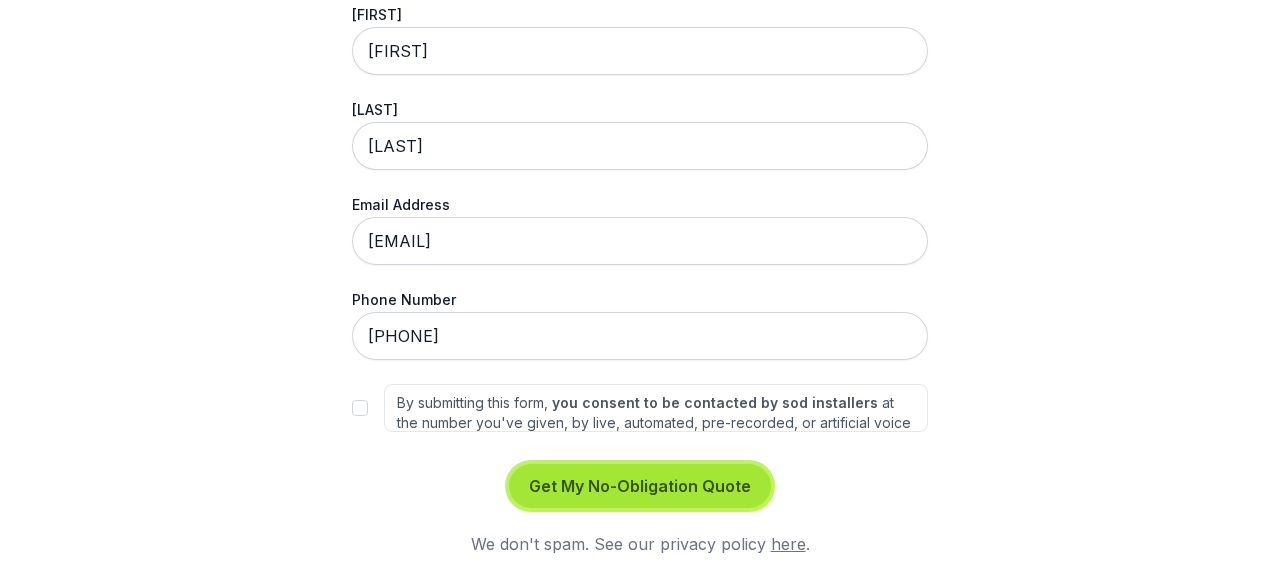 click on "Get My No-Obligation Quote" at bounding box center [640, 486] 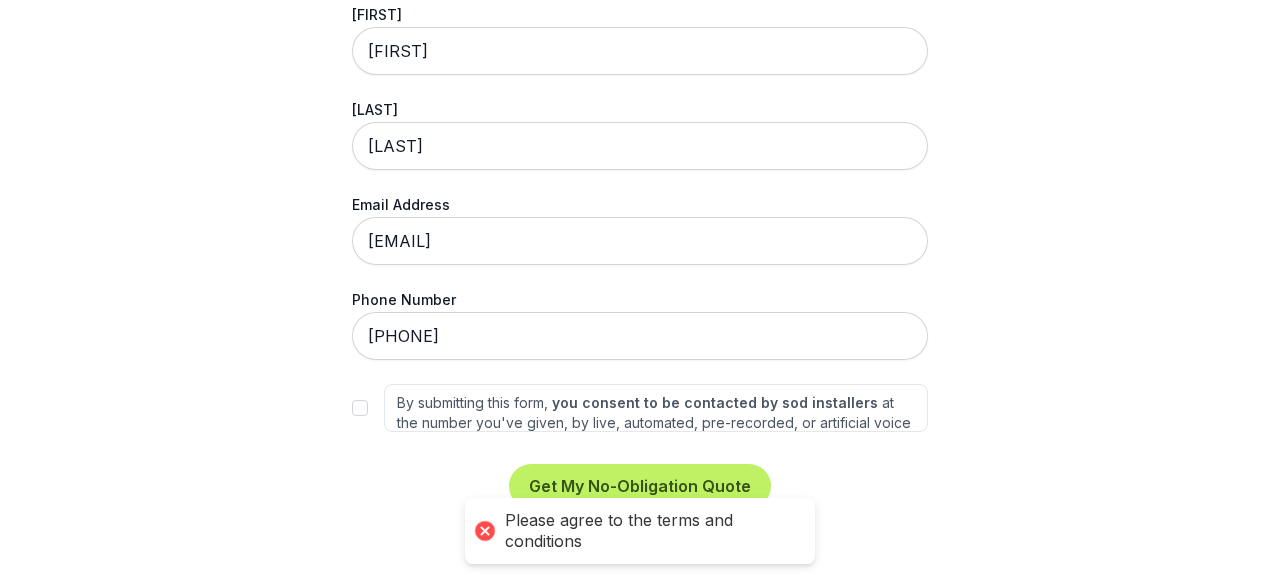 click on "Get My No-Obligation Quote We don't spam. See our privacy policy here ." at bounding box center (640, 510) 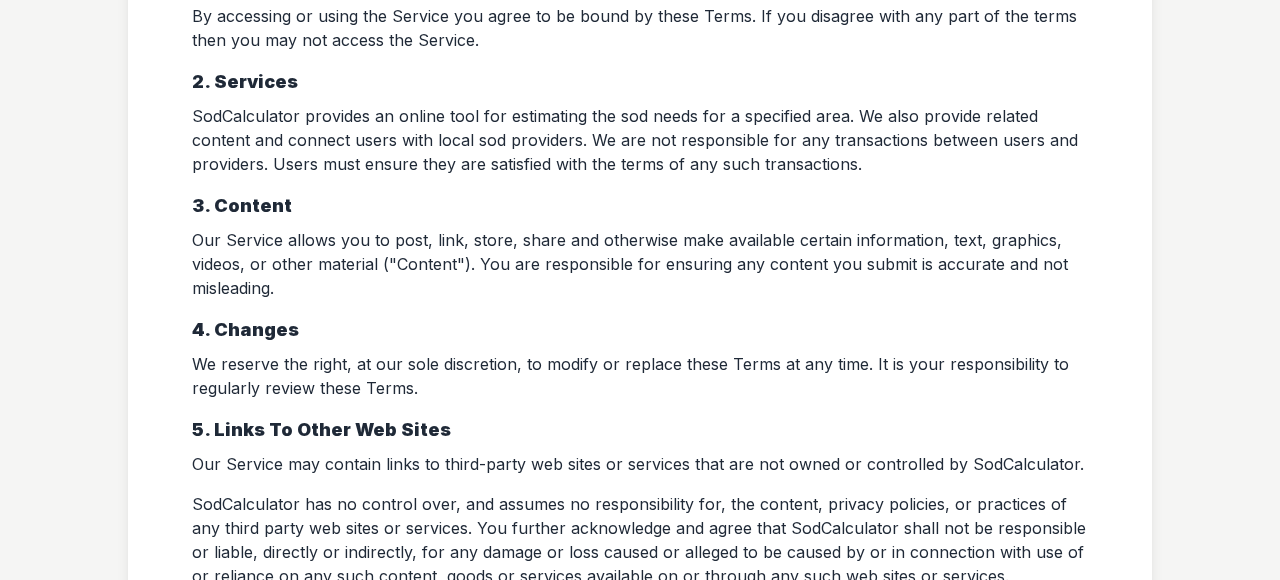 scroll, scrollTop: 0, scrollLeft: 0, axis: both 